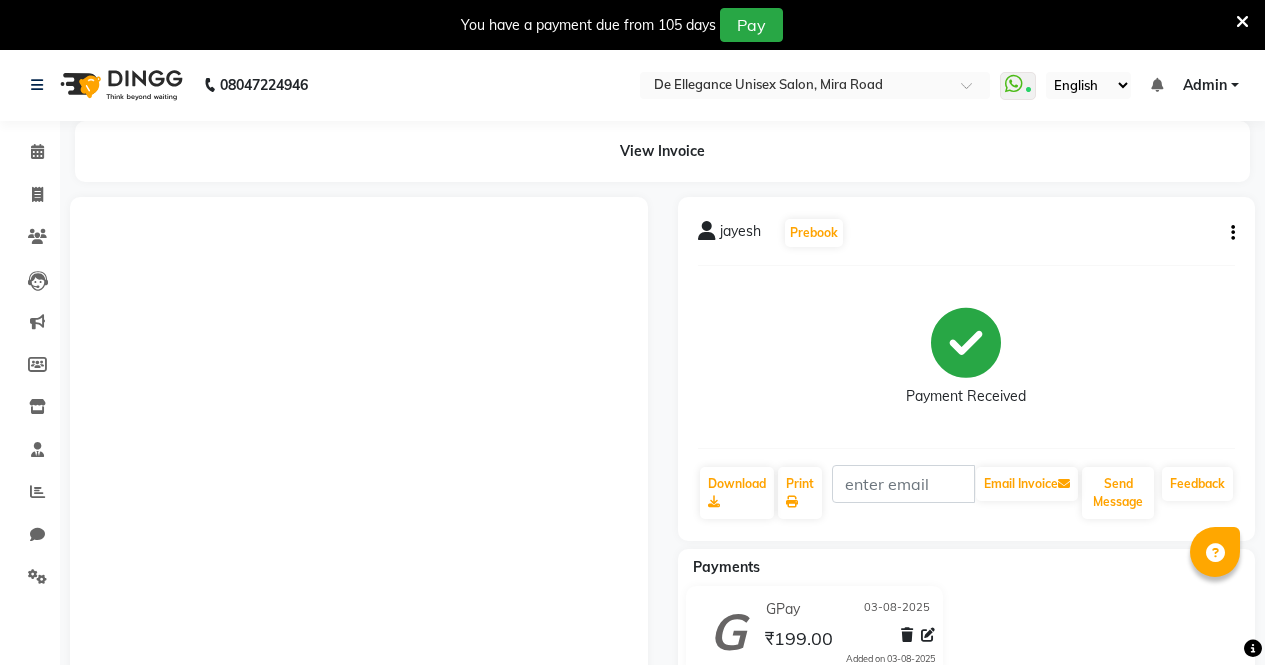 scroll, scrollTop: 182, scrollLeft: 0, axis: vertical 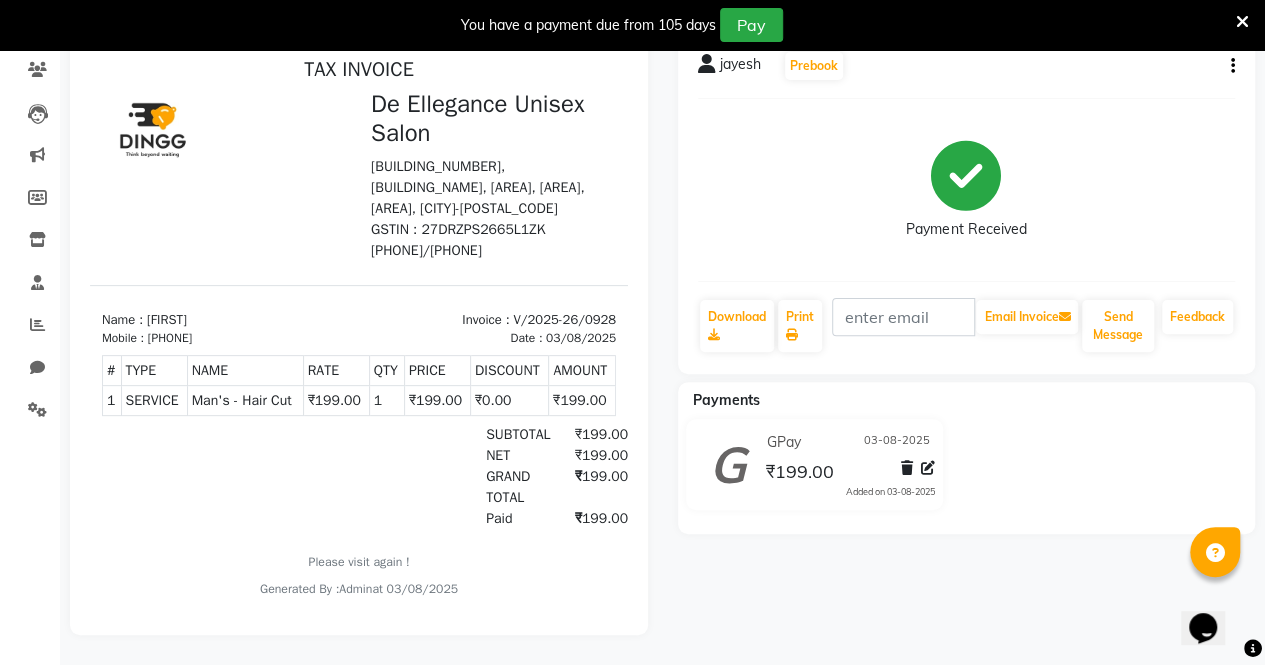 select on "service" 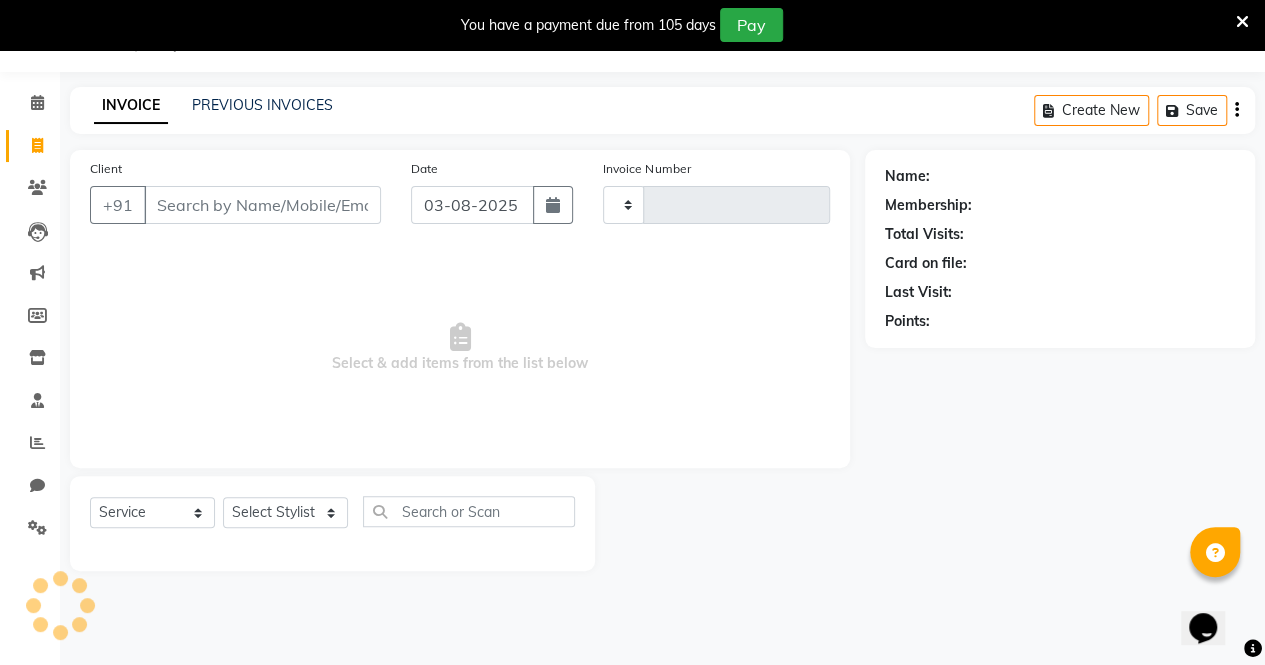 scroll, scrollTop: 49, scrollLeft: 0, axis: vertical 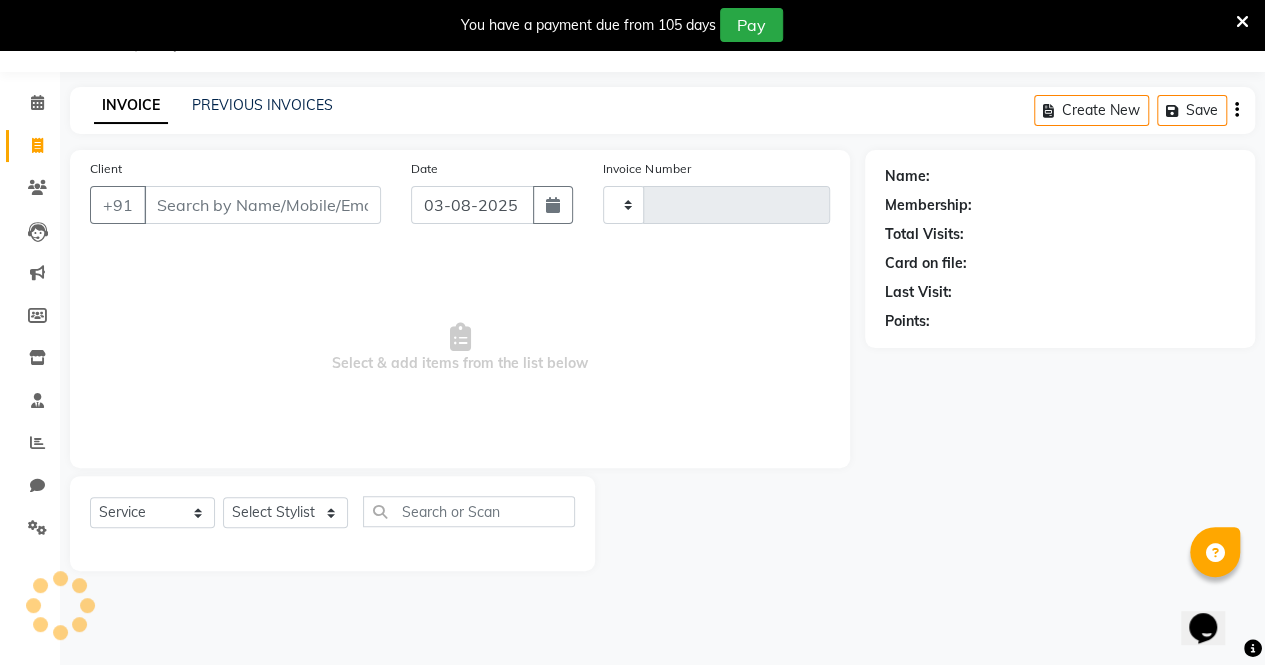 type on "0929" 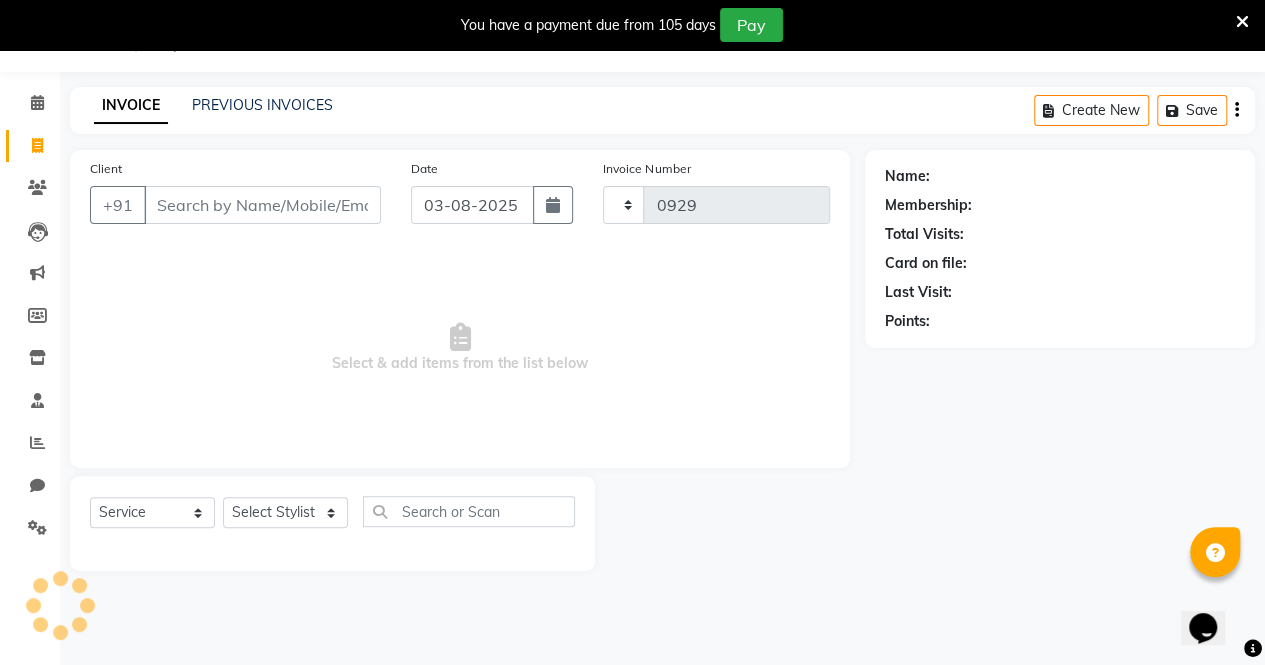 select on "7945" 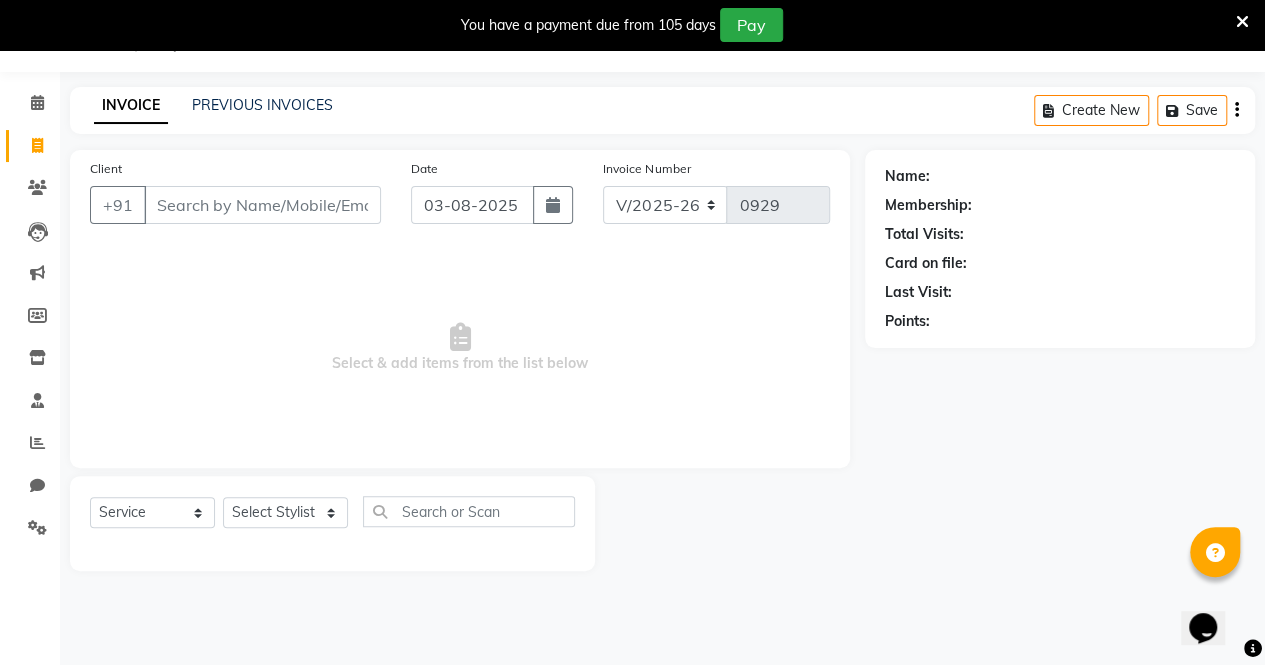 click on "Client" at bounding box center [262, 205] 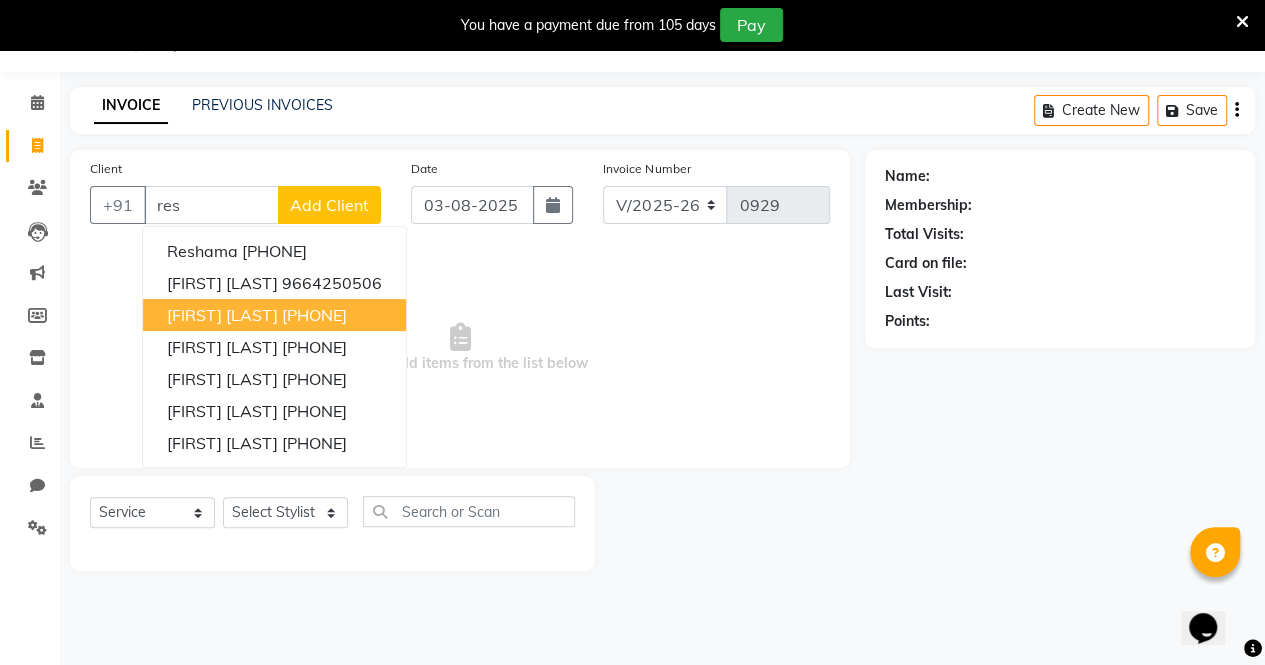 click on "Resham singh" at bounding box center (222, 315) 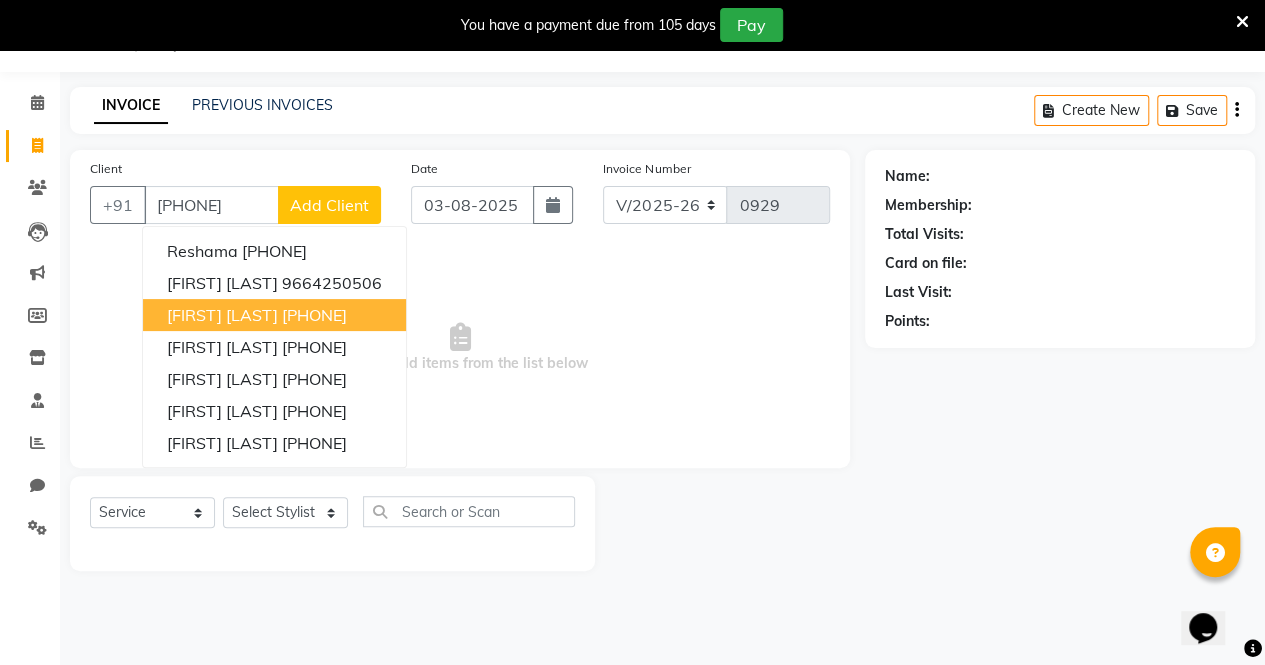 type on "7666292666" 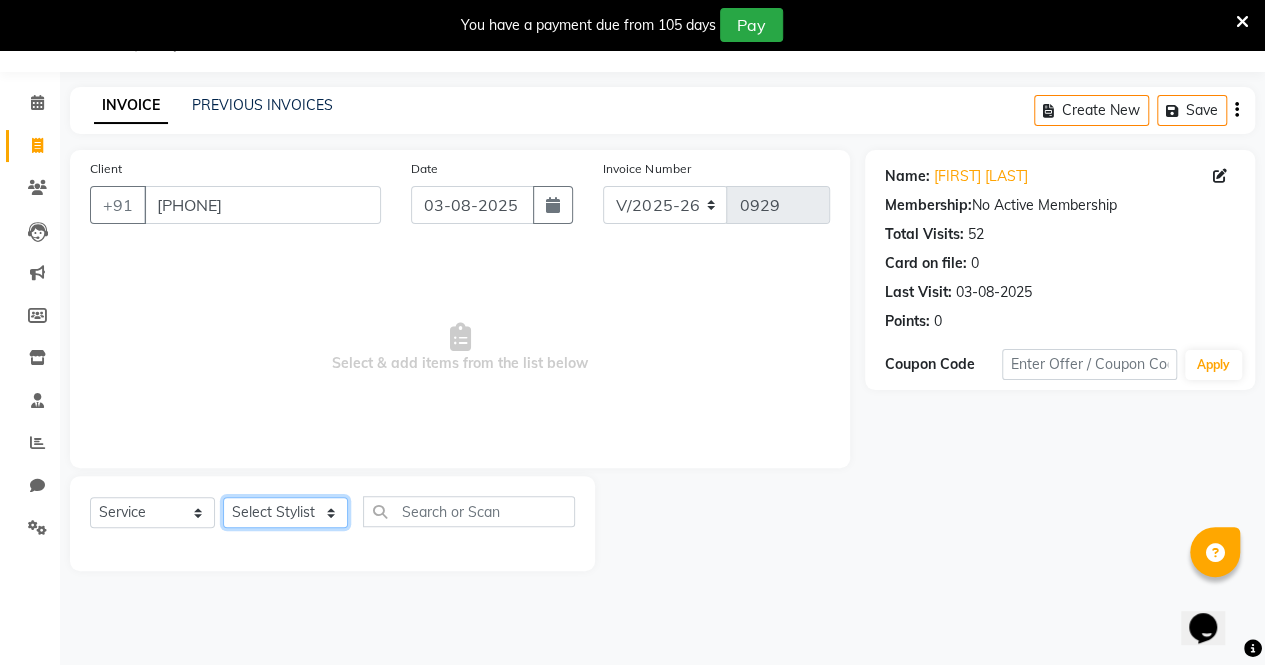 click on "Select Stylist azar khan Firoz Pallavi Singh Sadhana Choudhary salman ansari" 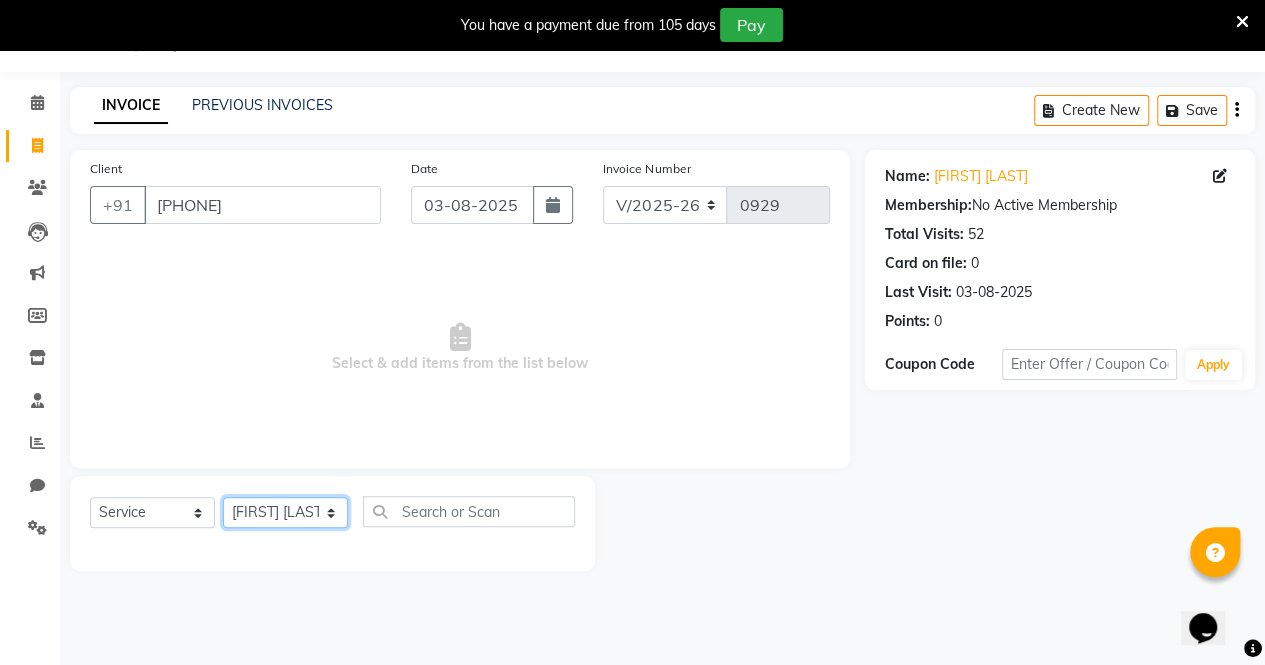 click on "Select Stylist azar khan Firoz Pallavi Singh Sadhana Choudhary salman ansari" 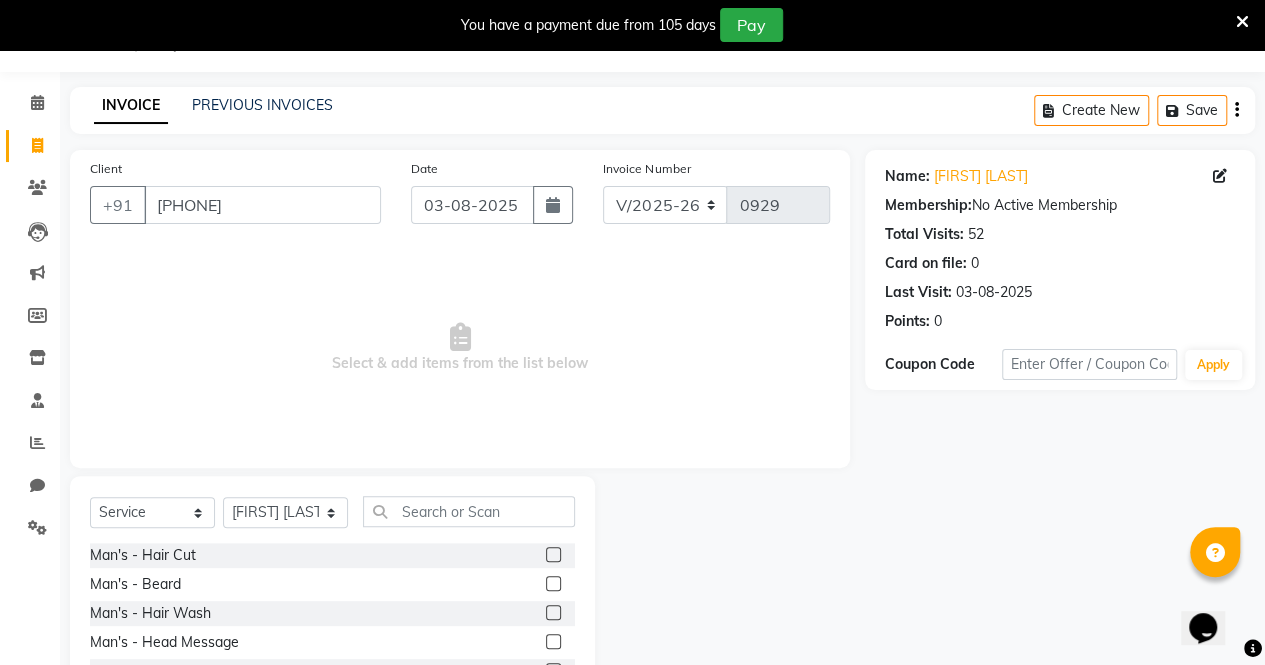click 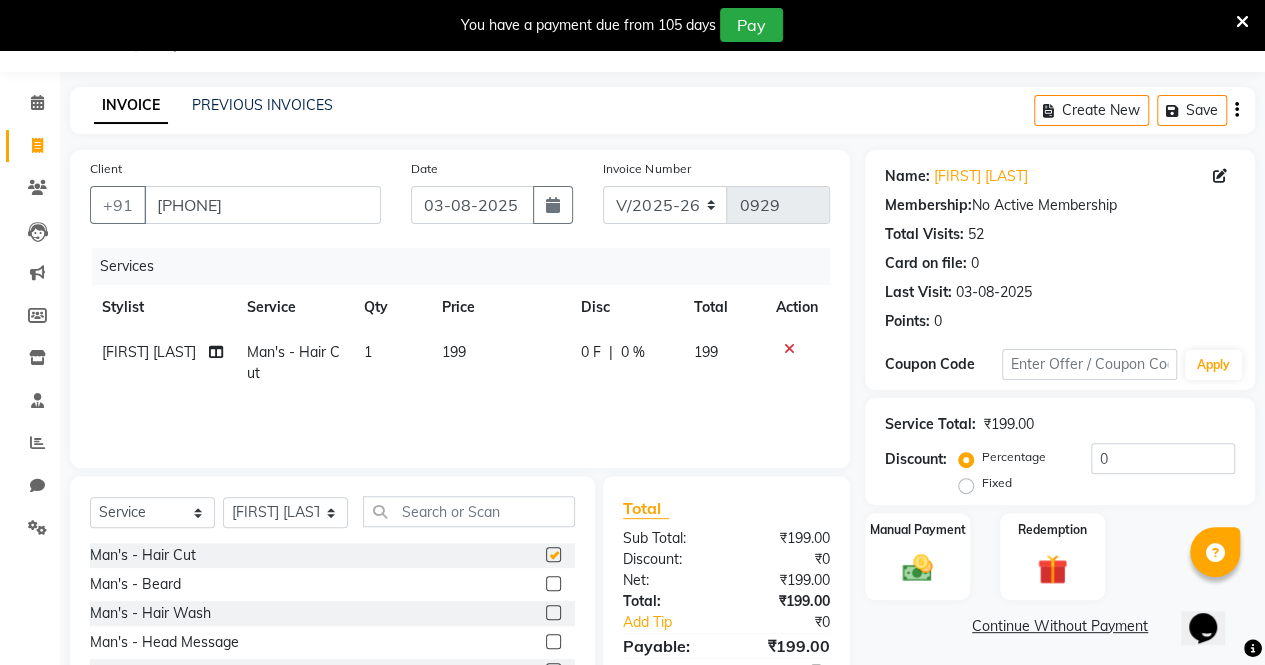 checkbox on "false" 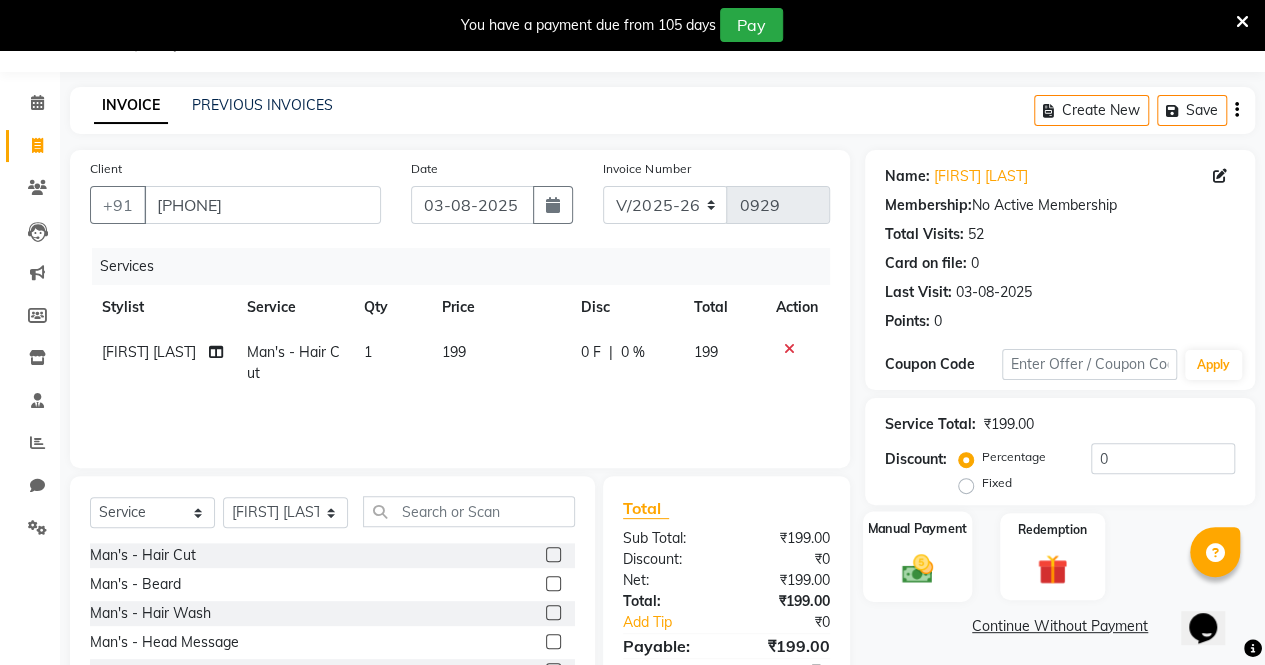 click 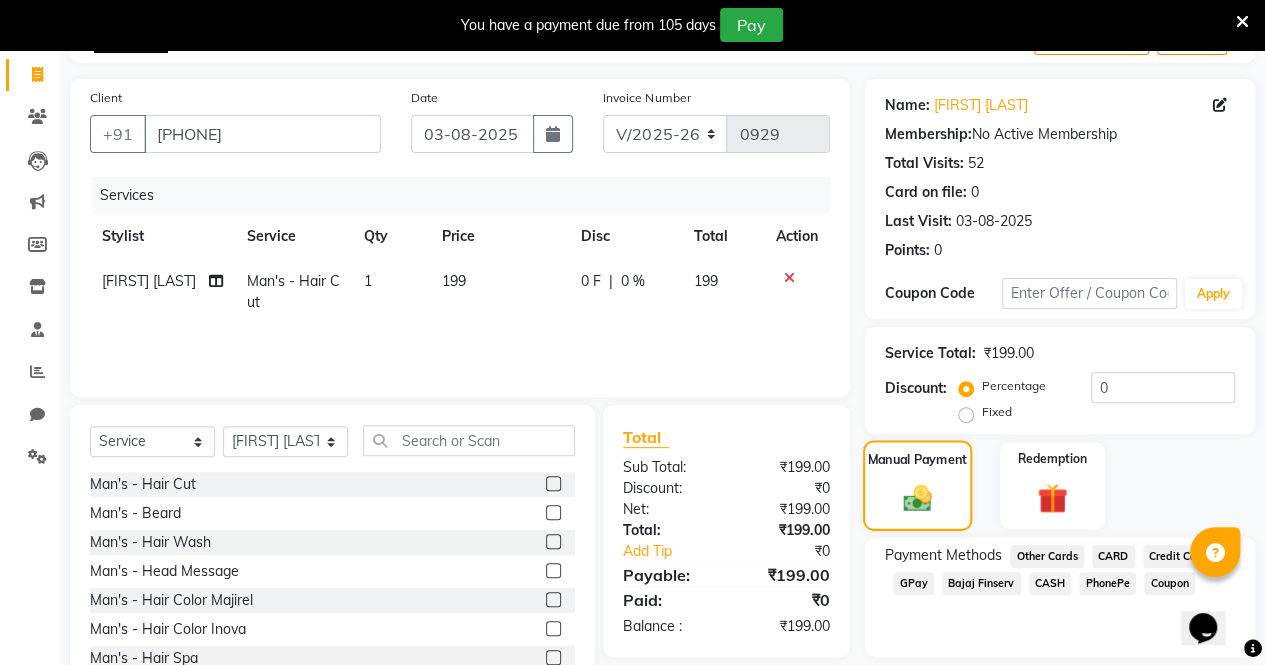 scroll, scrollTop: 184, scrollLeft: 0, axis: vertical 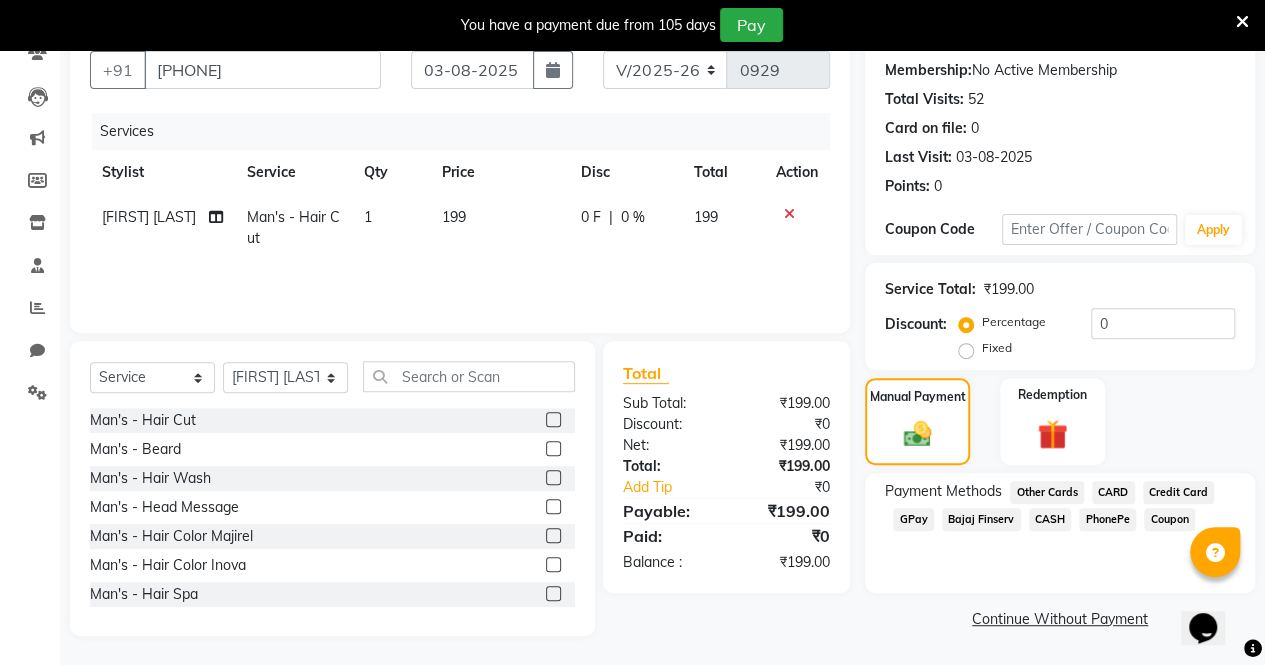 click on "GPay" 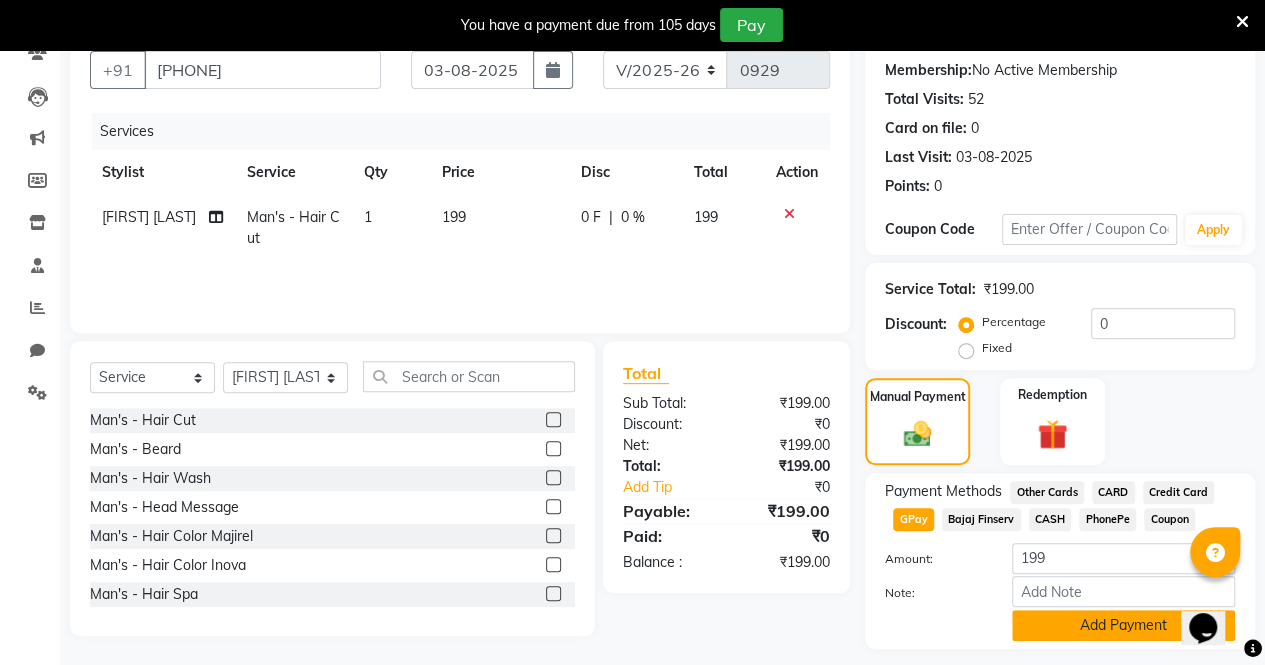 click on "Add Payment" 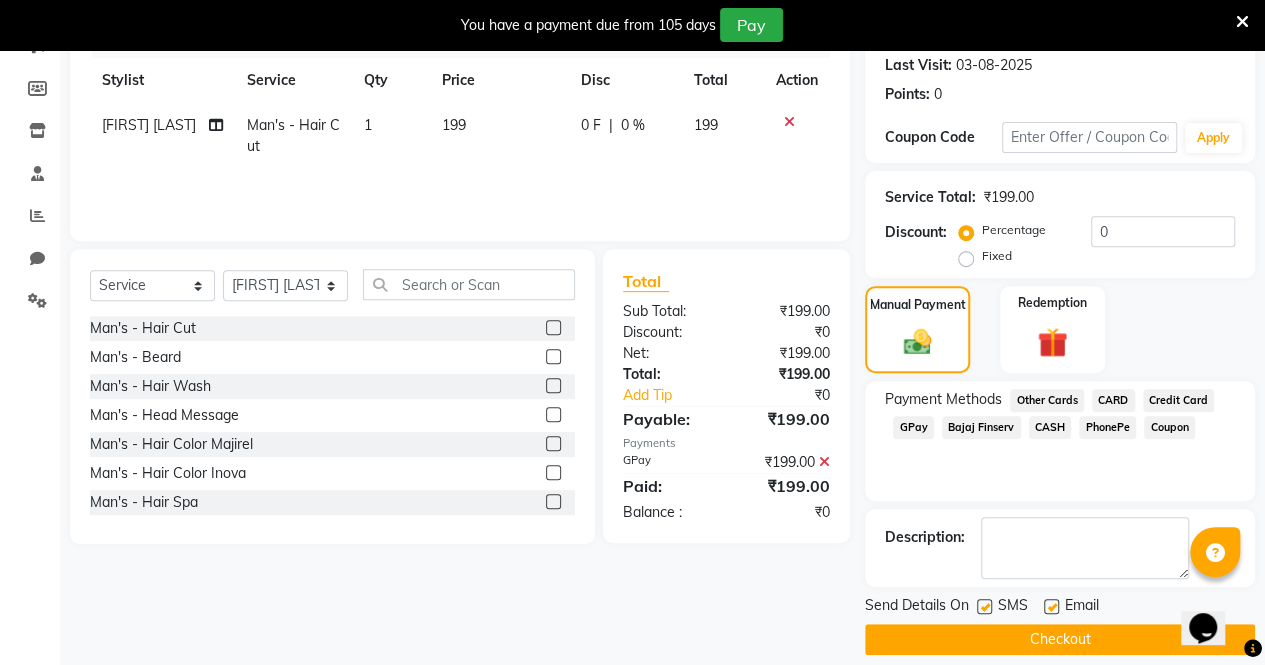 scroll, scrollTop: 294, scrollLeft: 0, axis: vertical 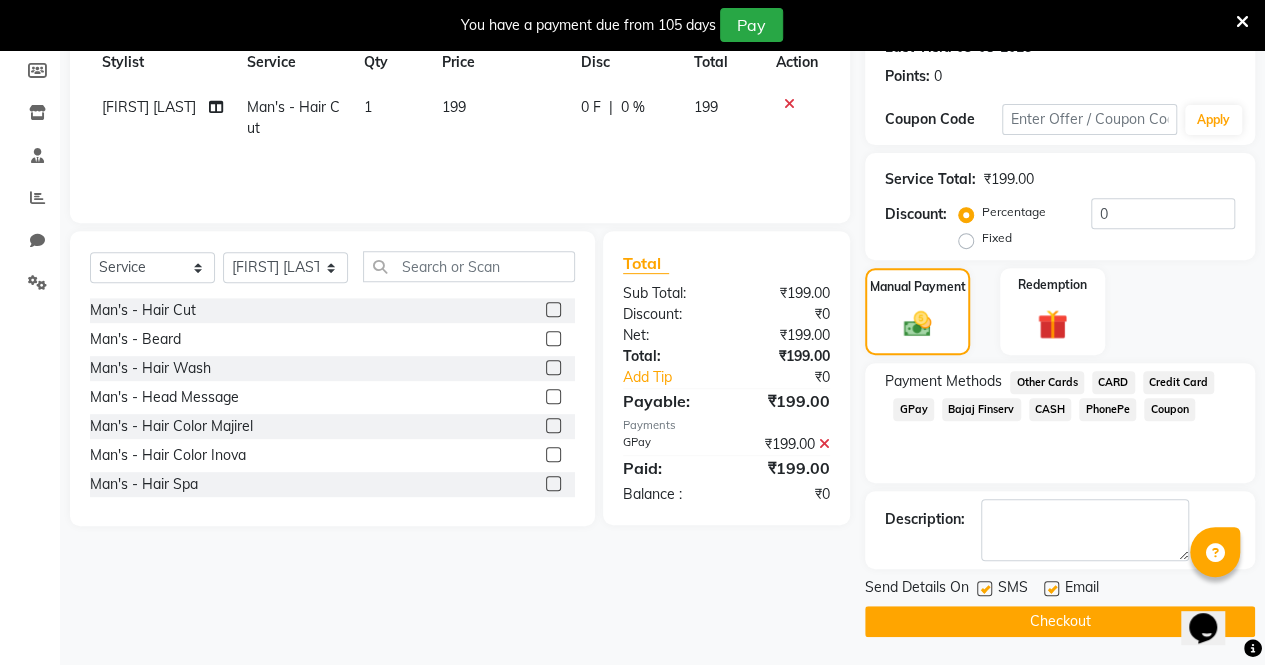 click 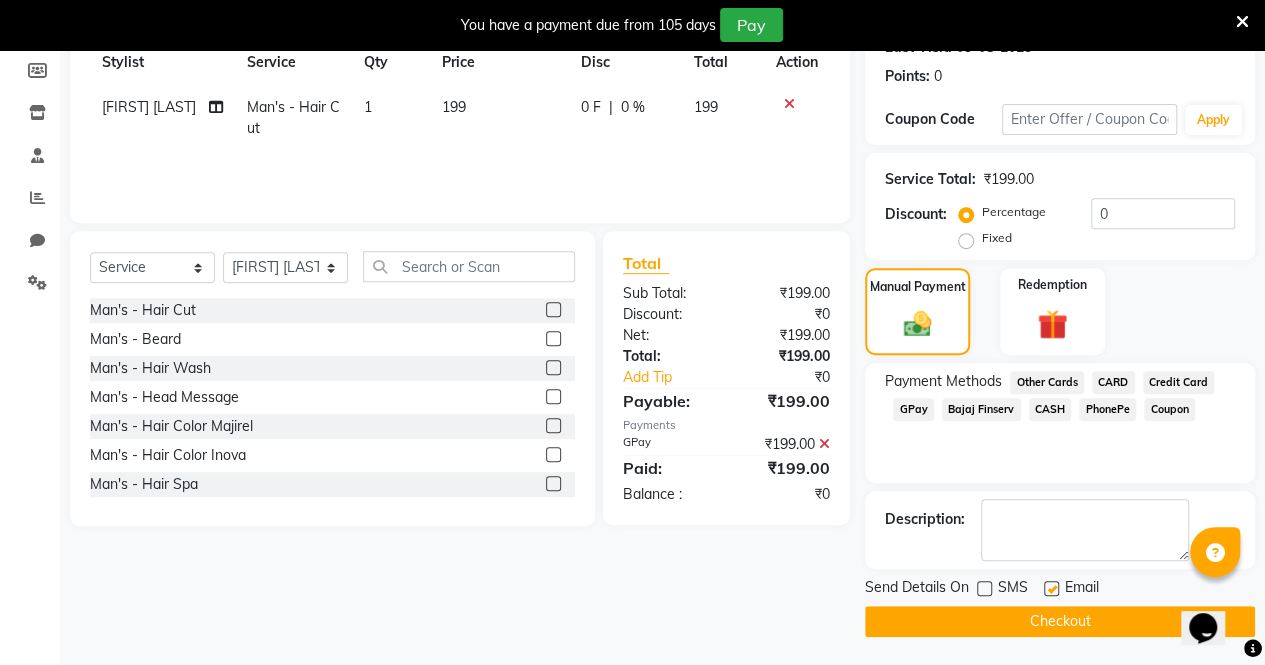 click 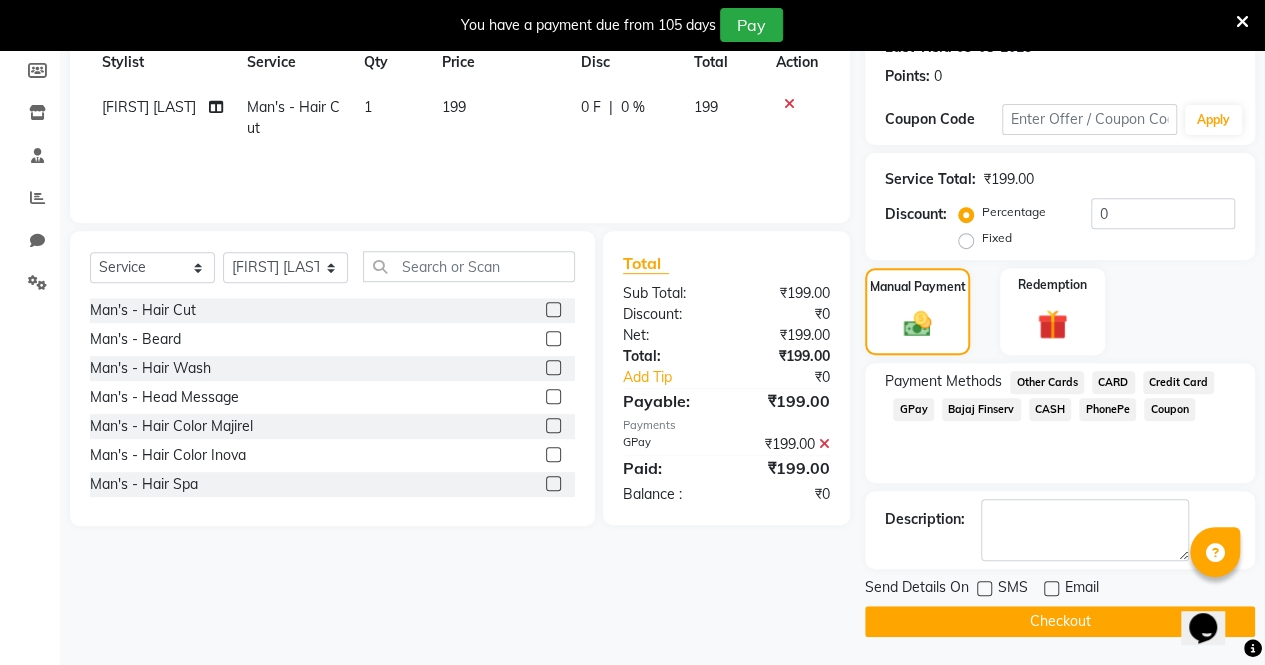 click on "Checkout" 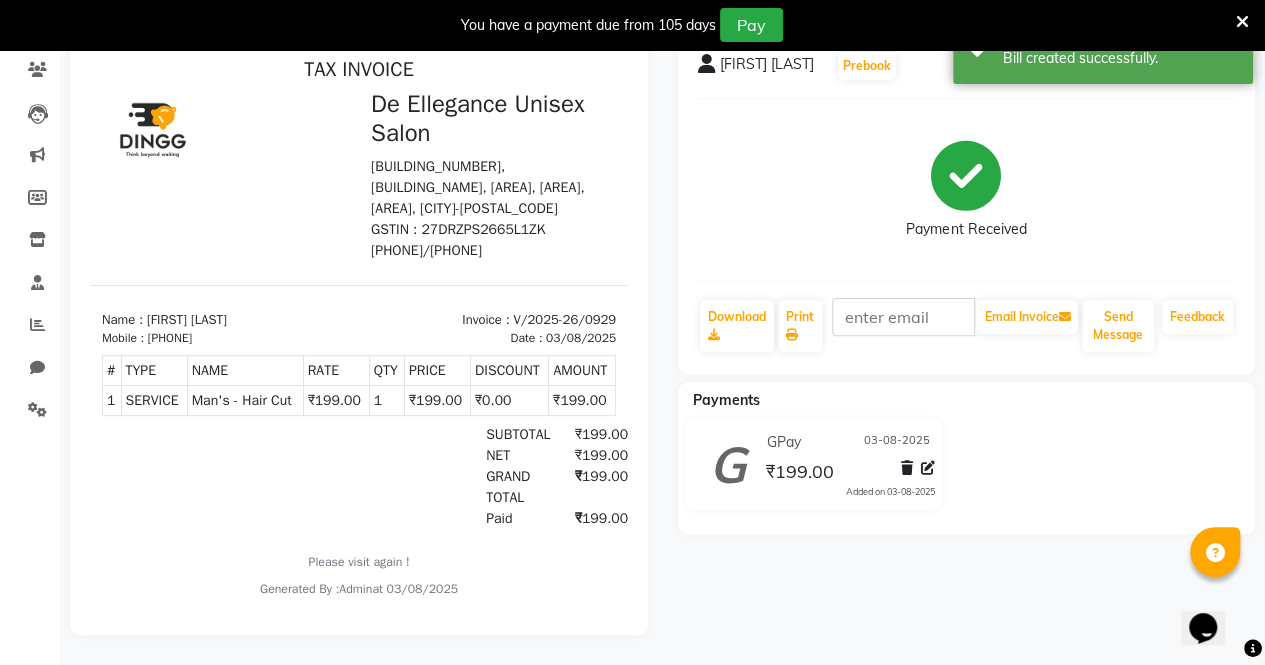 scroll, scrollTop: 0, scrollLeft: 0, axis: both 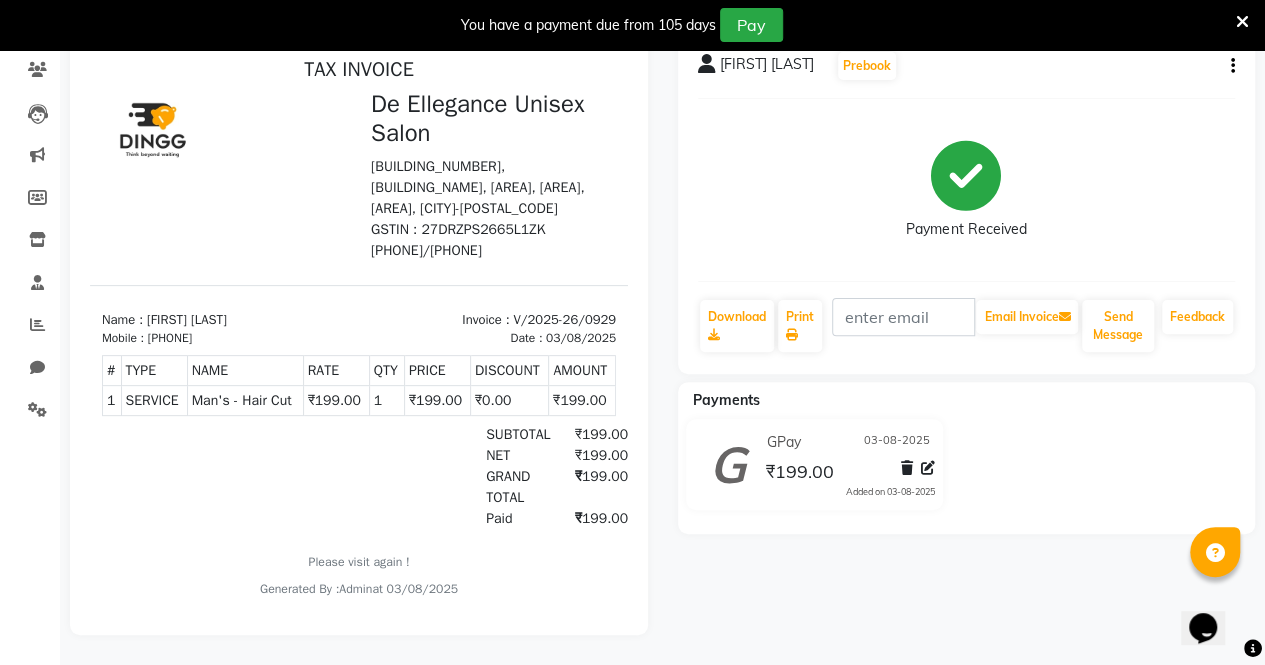 click on "TYPE" at bounding box center (154, 371) 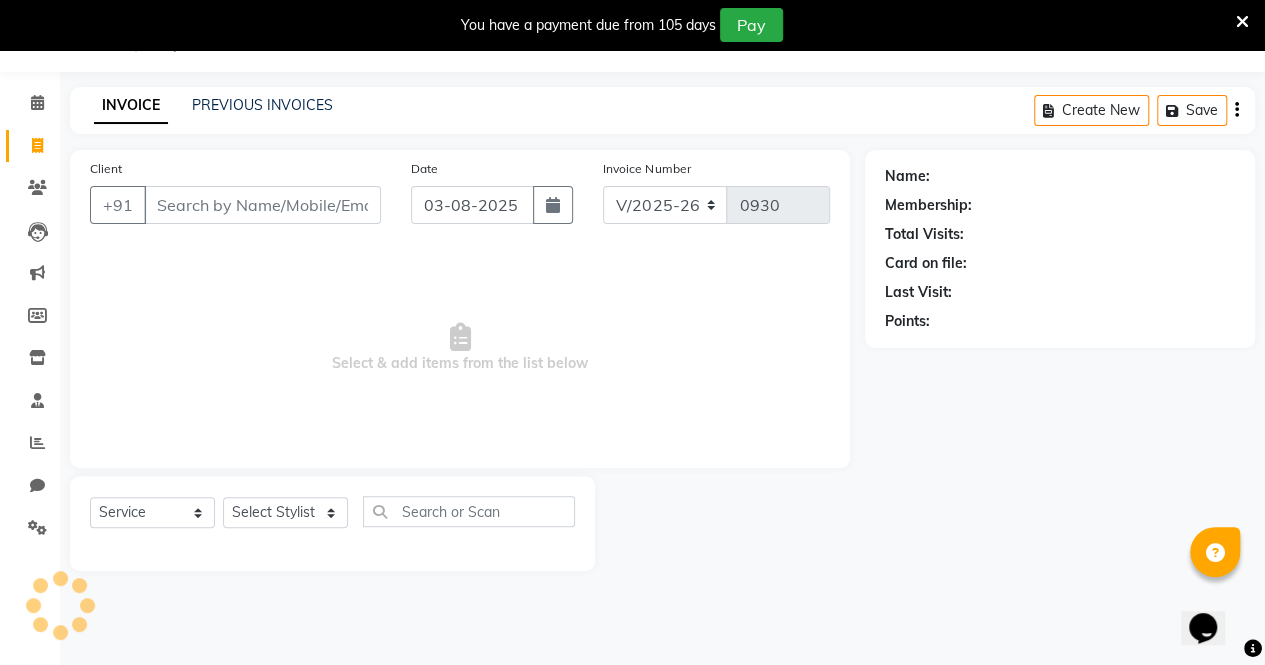 scroll, scrollTop: 49, scrollLeft: 0, axis: vertical 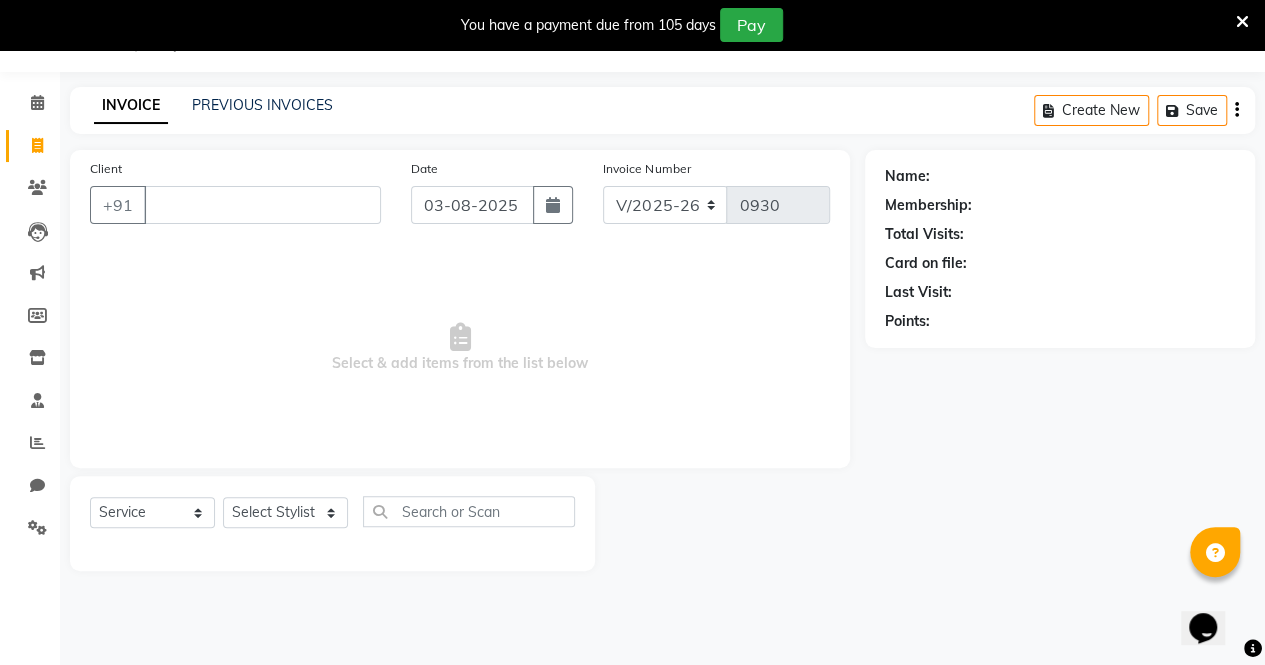 type 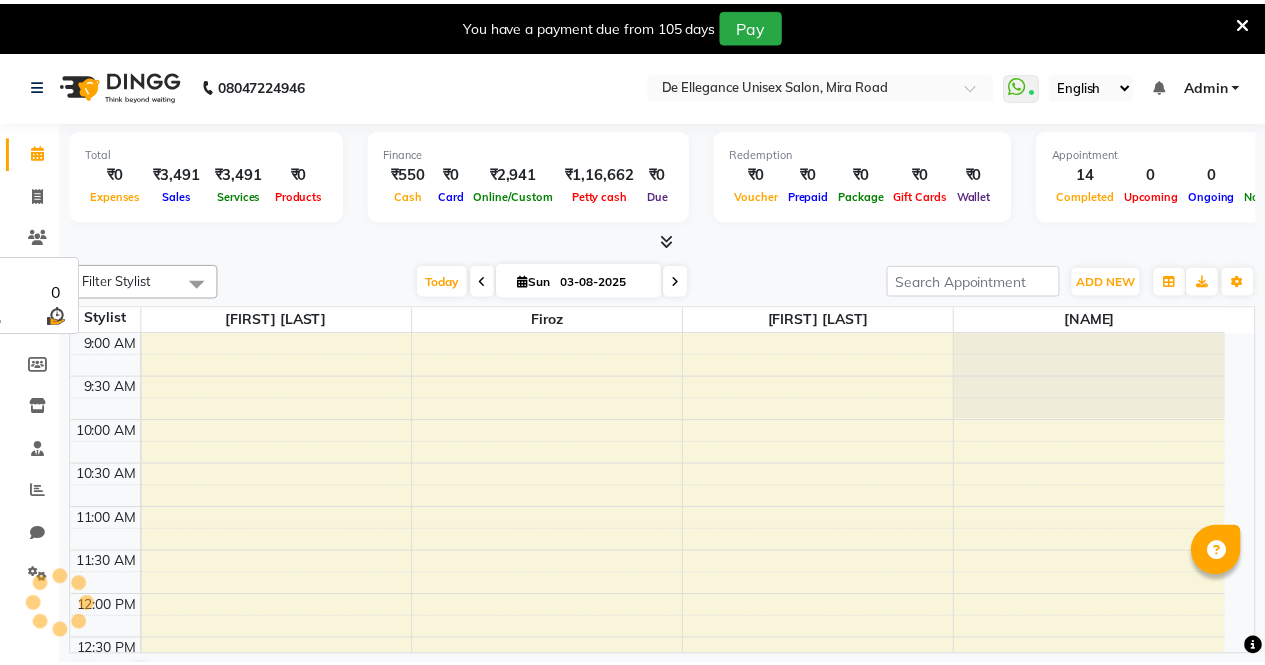 scroll, scrollTop: 0, scrollLeft: 0, axis: both 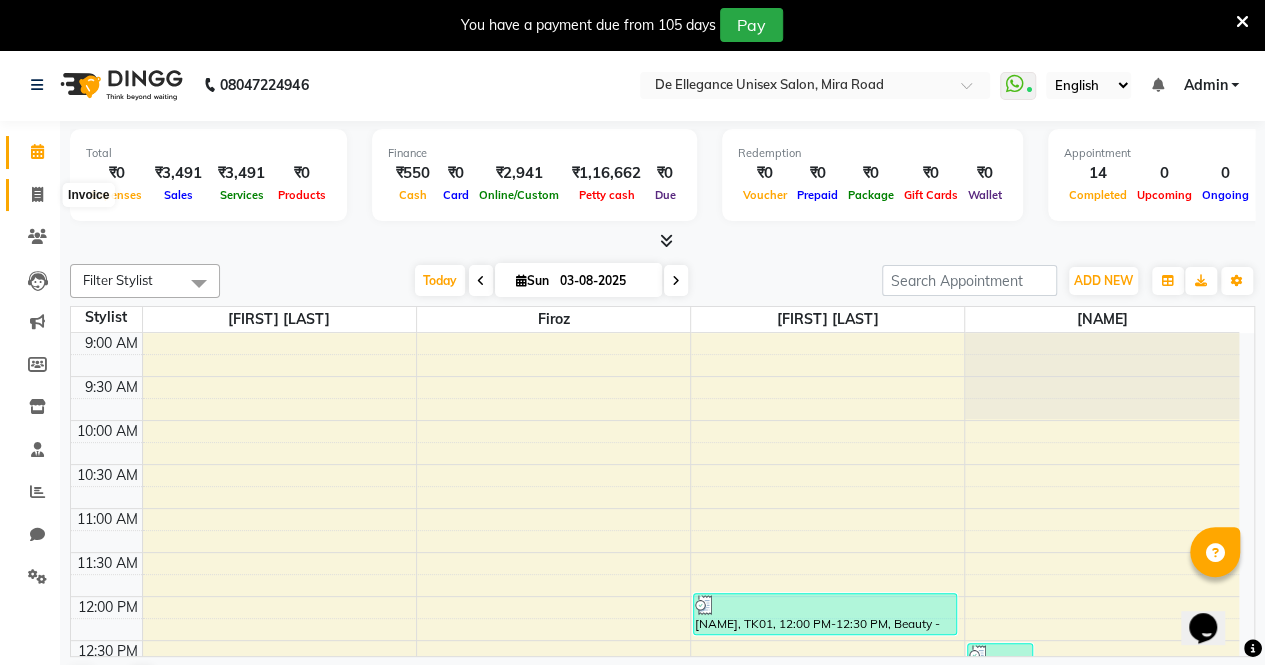 click 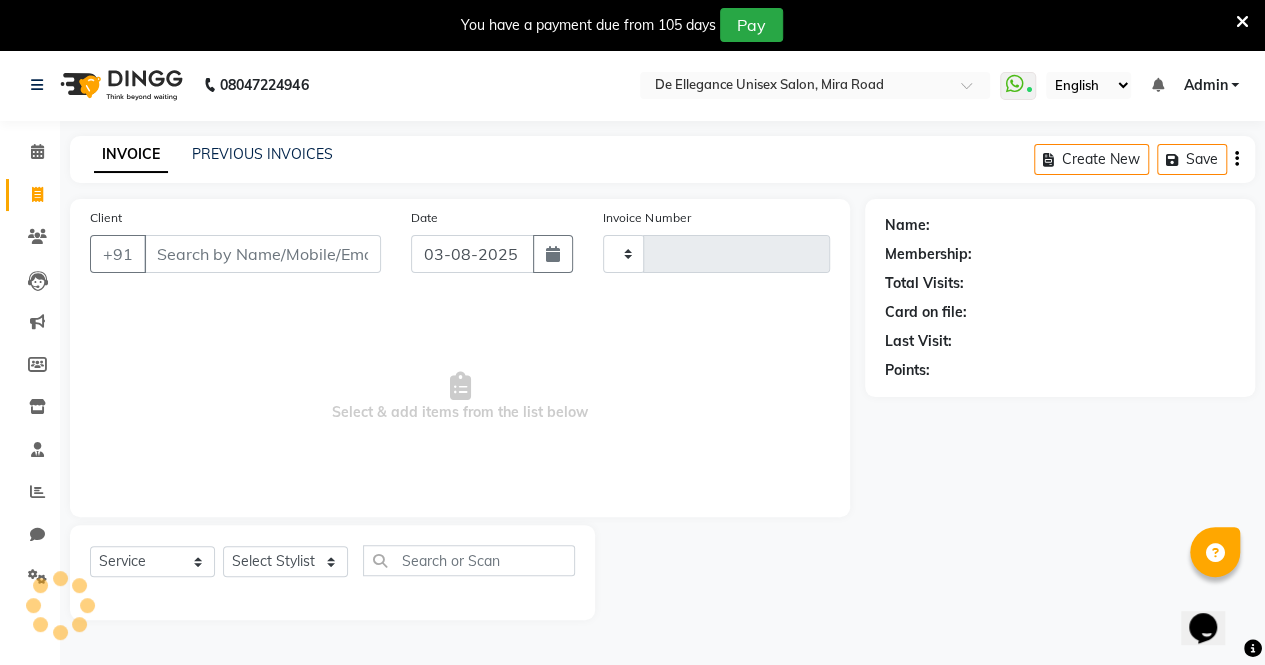 click 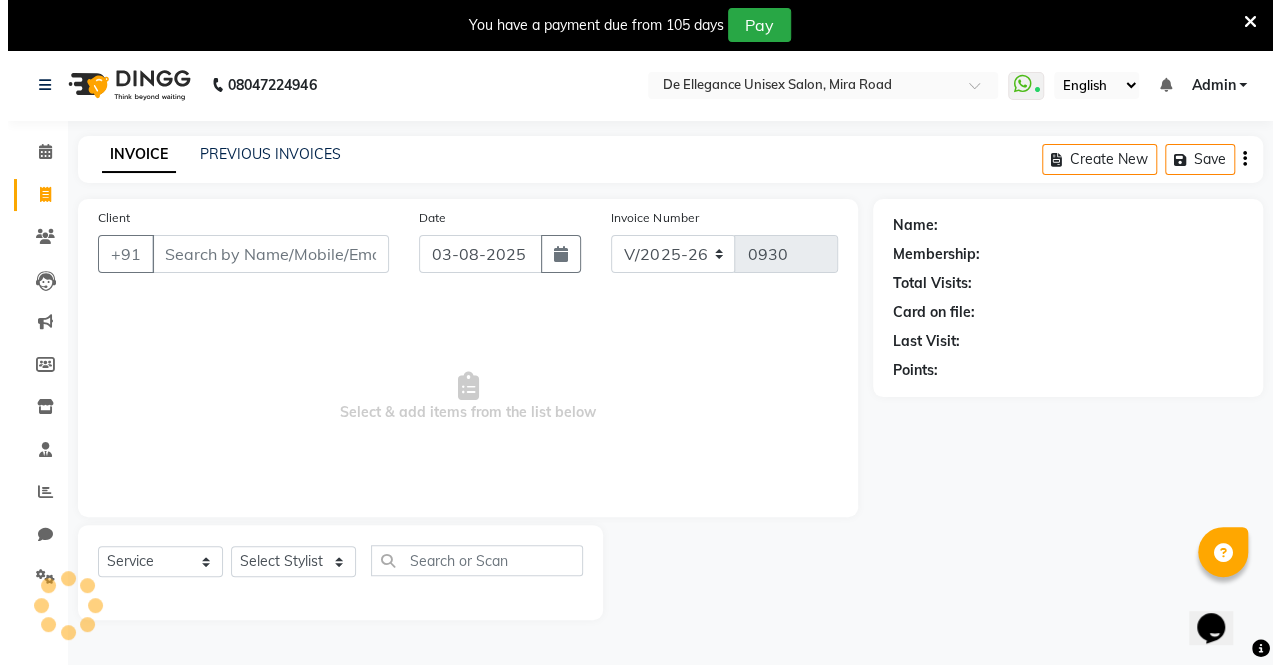 scroll, scrollTop: 49, scrollLeft: 0, axis: vertical 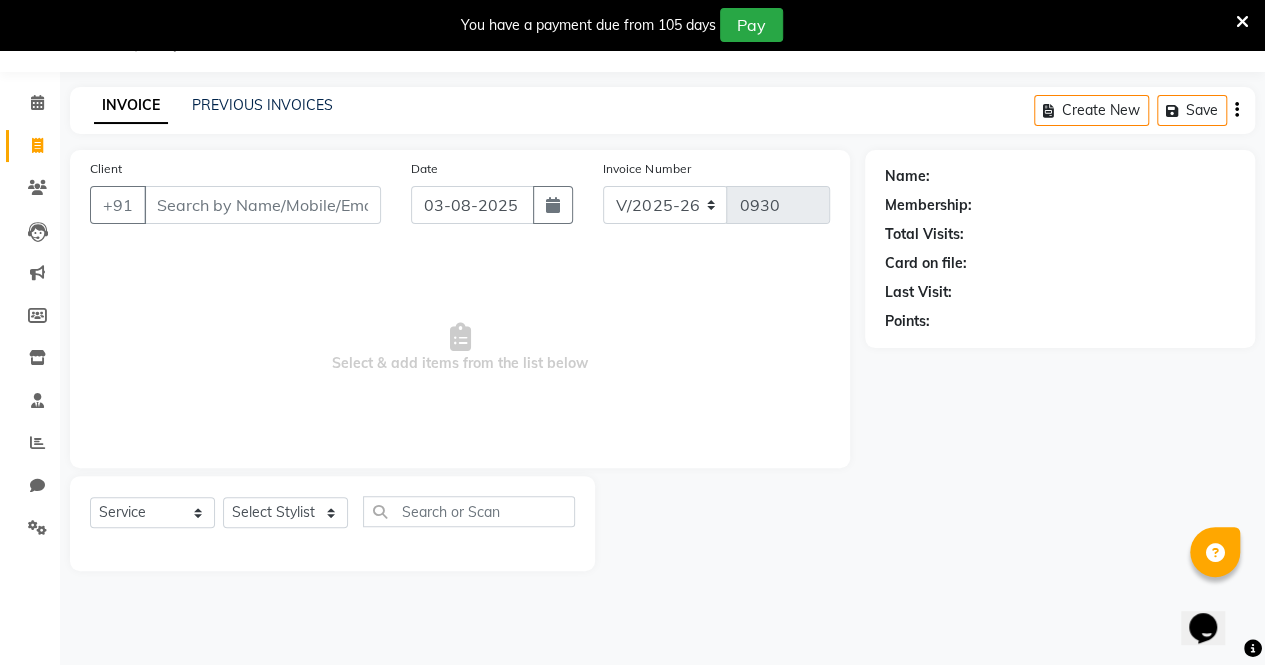 click on "Client" at bounding box center (262, 205) 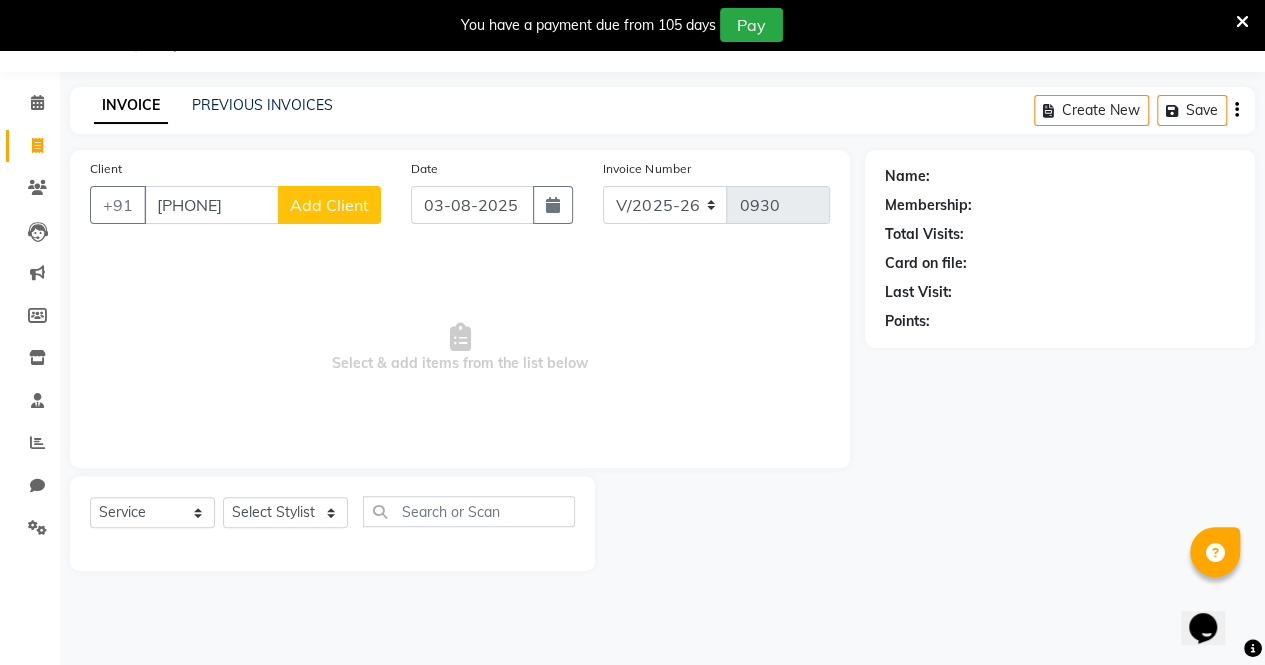 type on "[PHONE]" 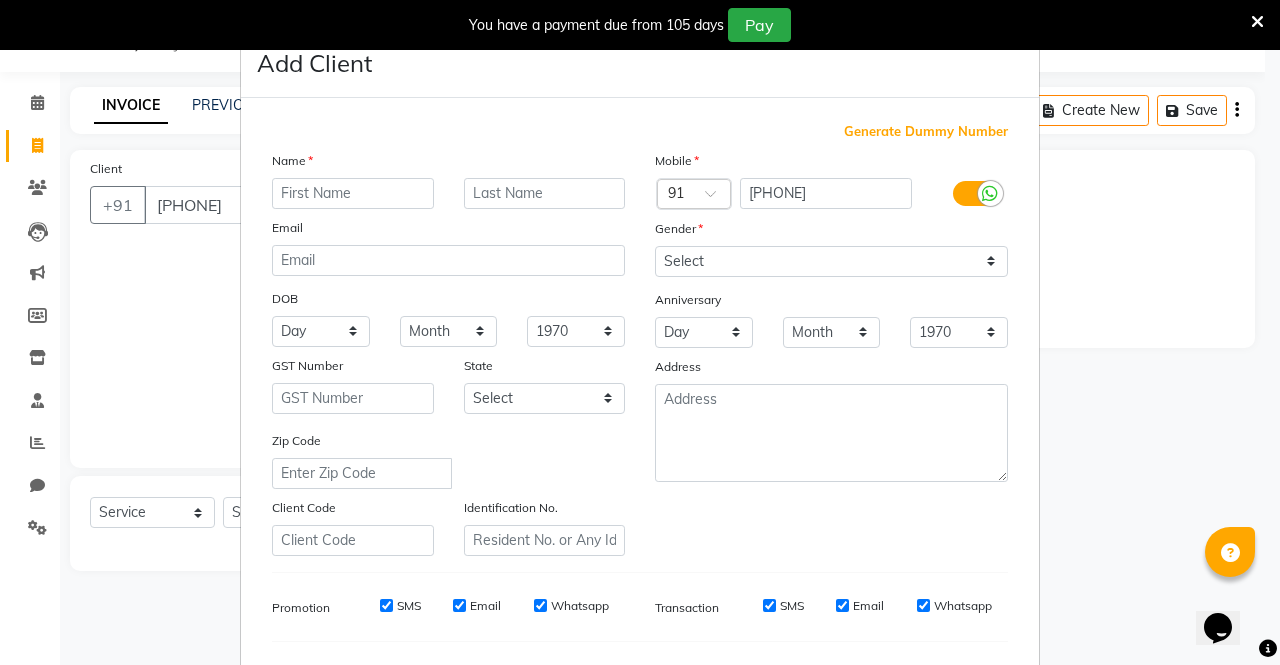 click at bounding box center [353, 193] 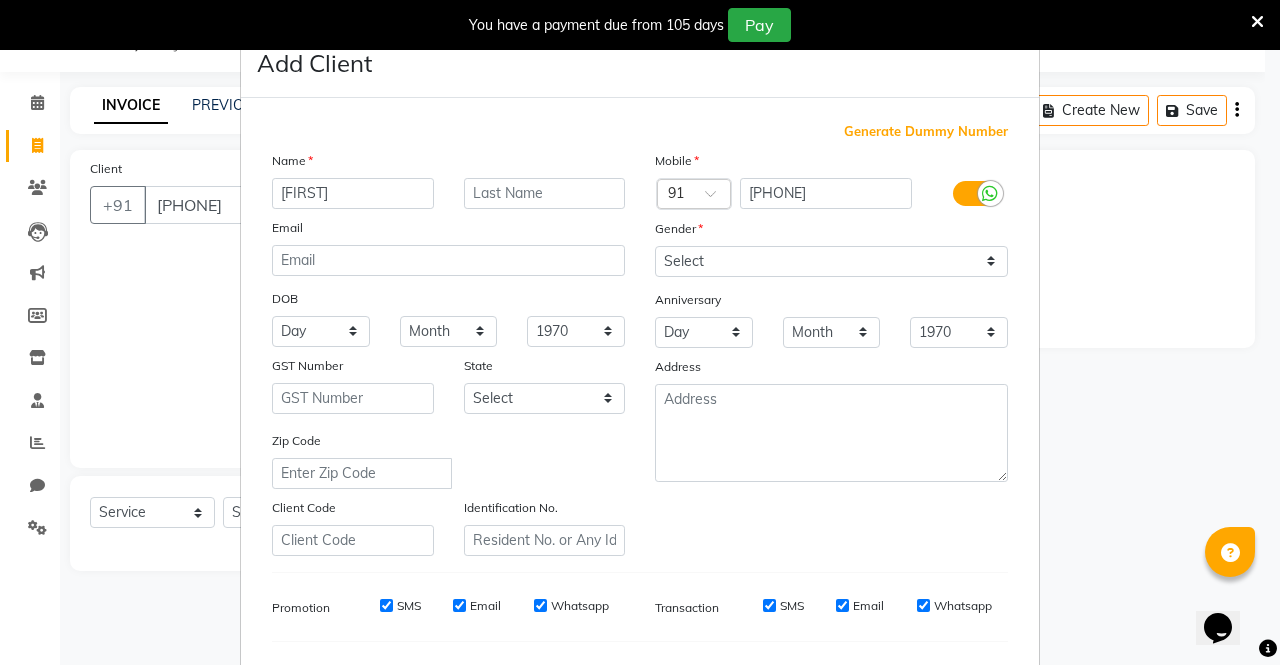 type on "[FIRST]" 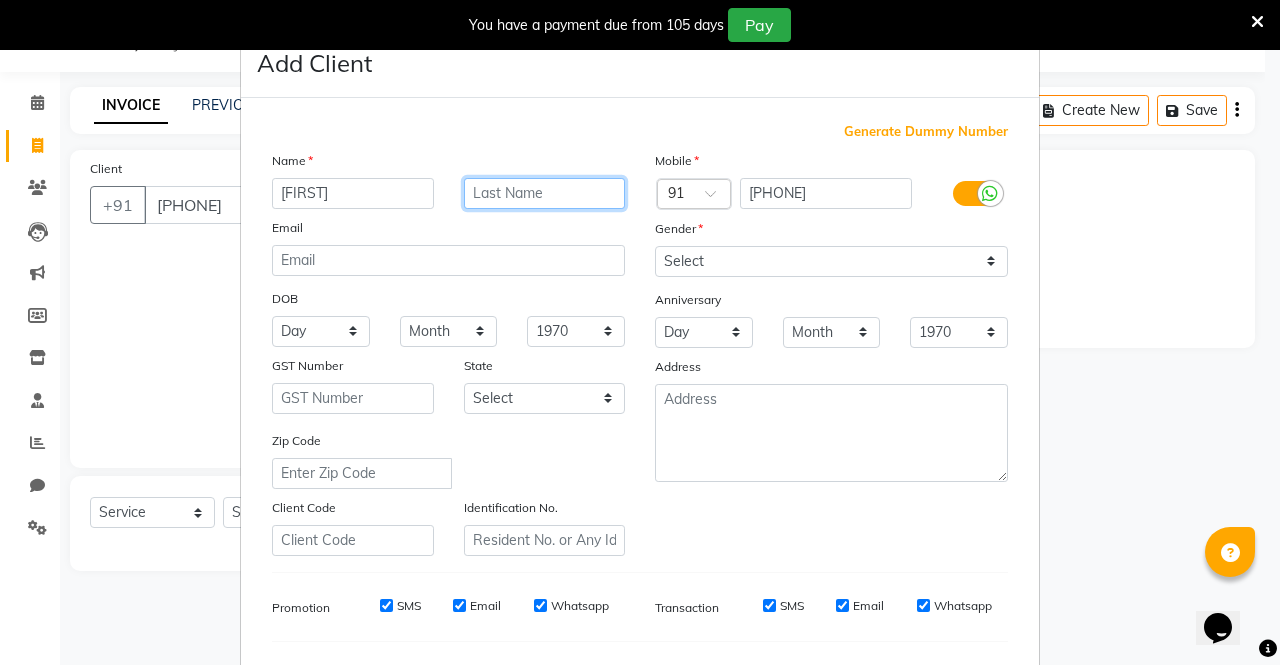 click at bounding box center (545, 193) 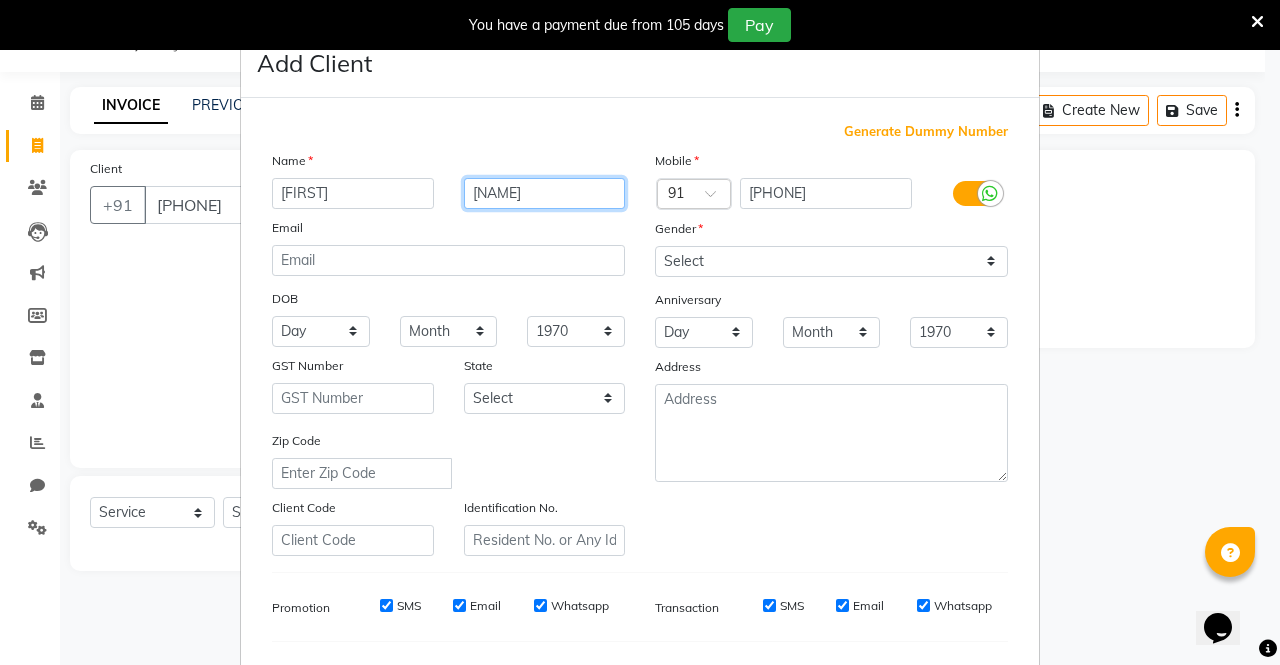 type on "[NAME]" 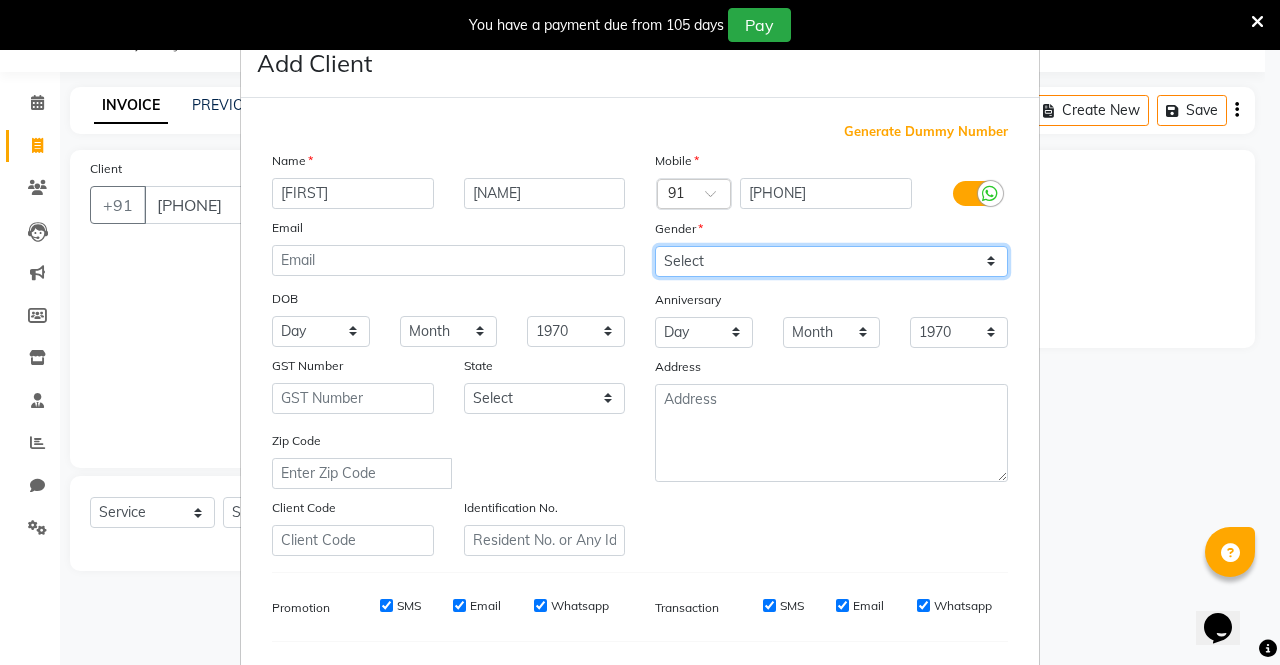 click on "Select Male Female Other Prefer Not To Say" at bounding box center (831, 261) 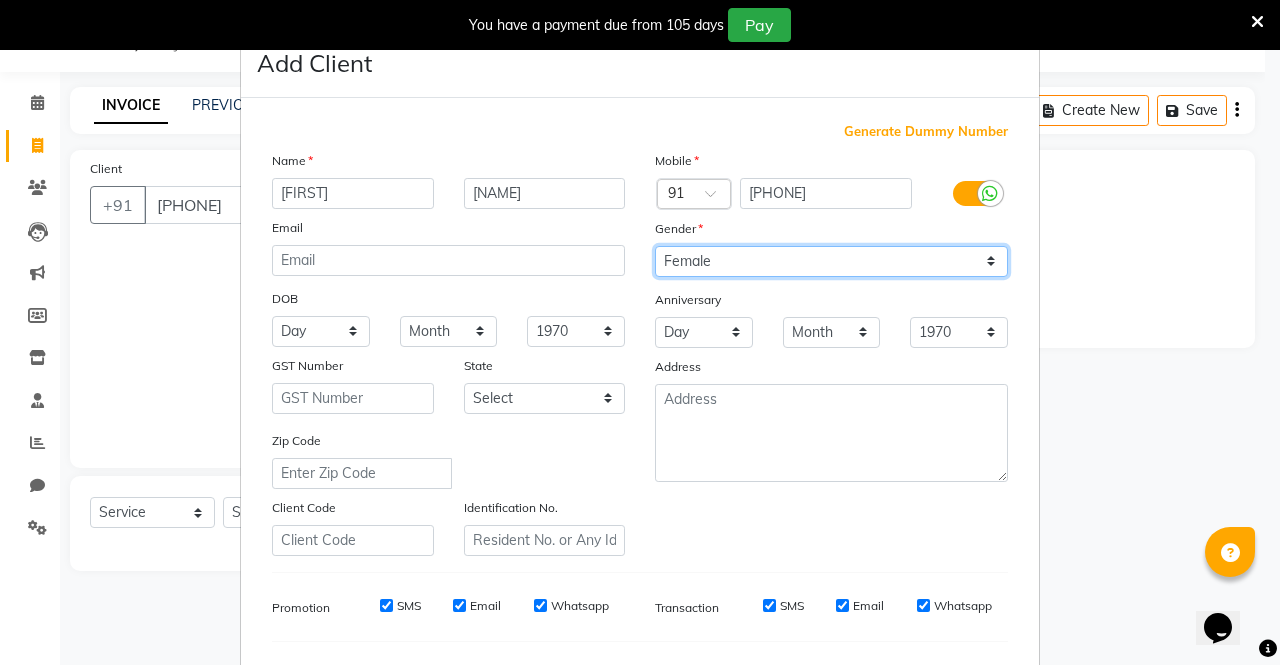 click on "Select Male Female Other Prefer Not To Say" at bounding box center (831, 261) 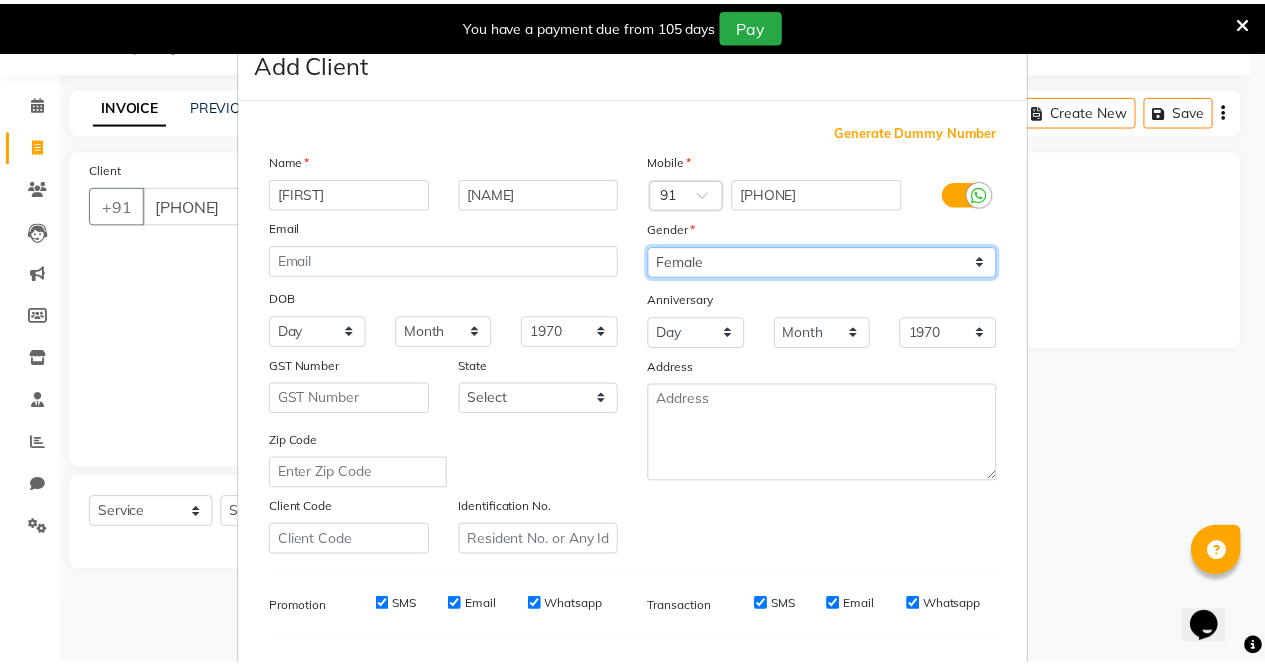scroll, scrollTop: 254, scrollLeft: 0, axis: vertical 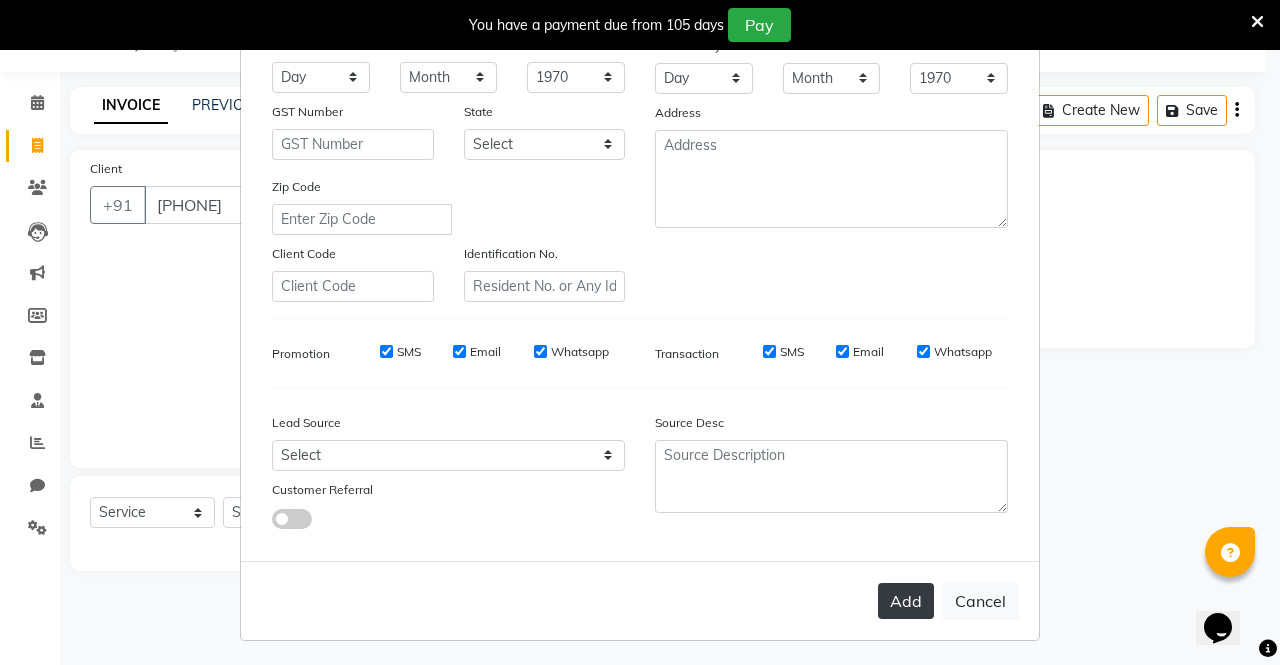 click on "Add" at bounding box center [906, 601] 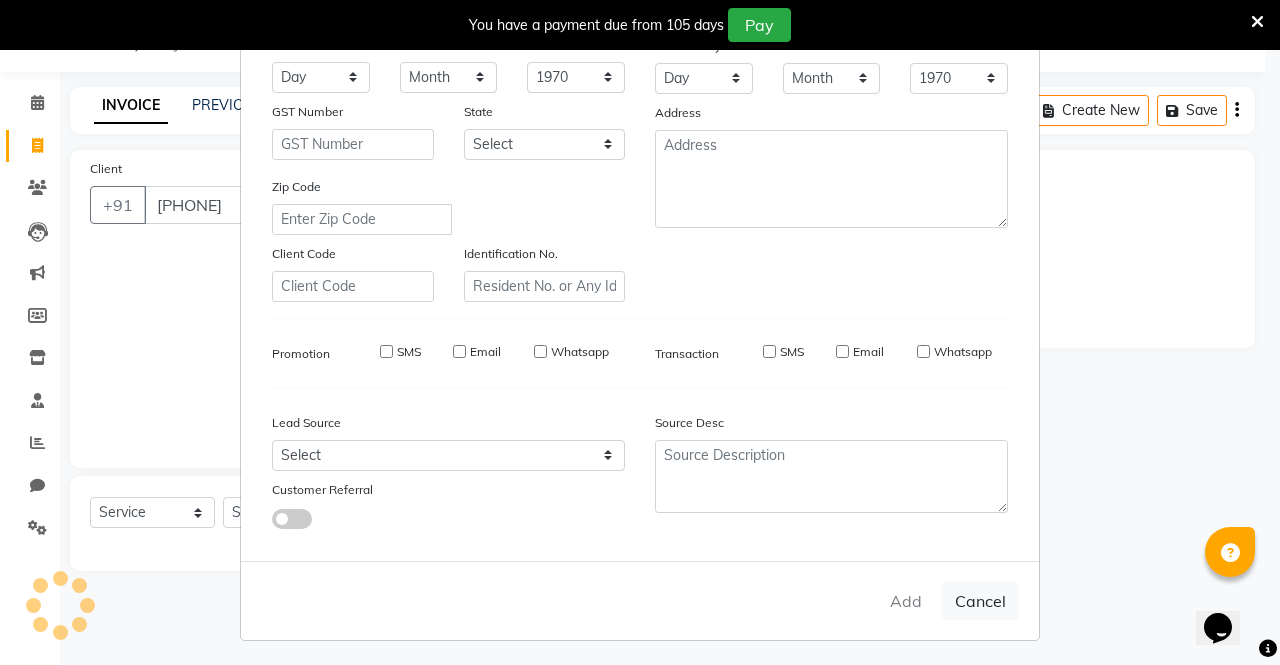 type 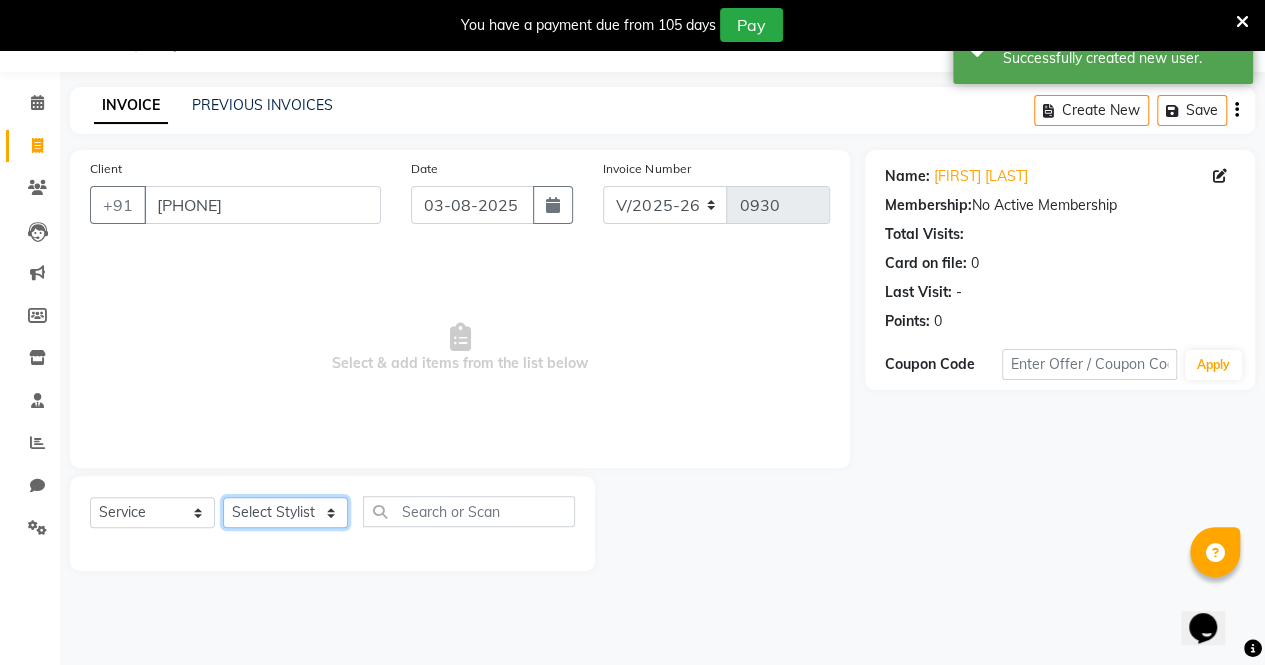 click on "Select Stylist azar khan Firoz Pallavi Singh Sadhana Choudhary salman ansari" 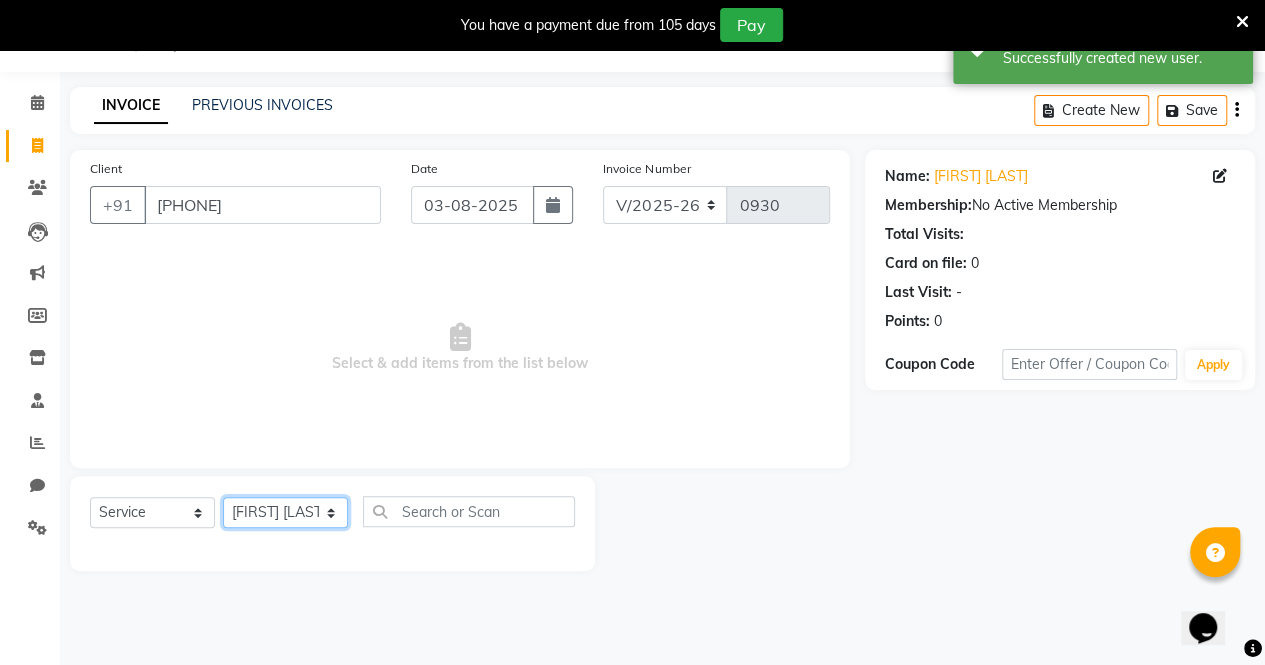 click on "Select Stylist azar khan Firoz Pallavi Singh Sadhana Choudhary salman ansari" 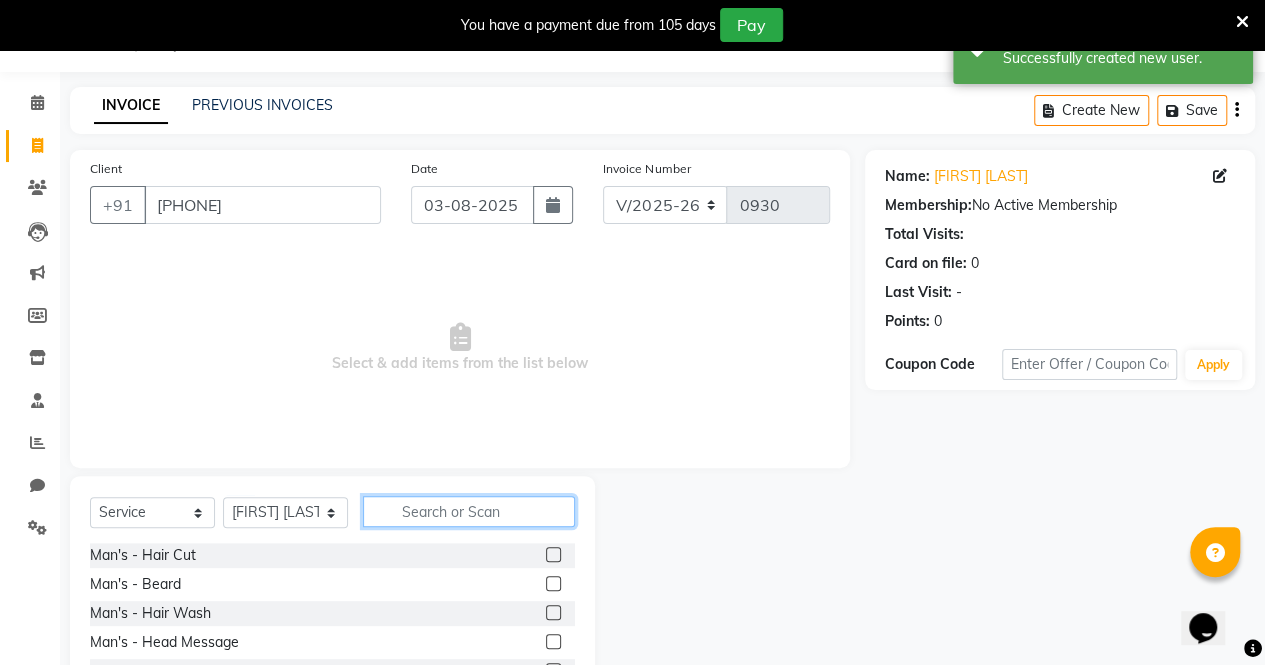 click 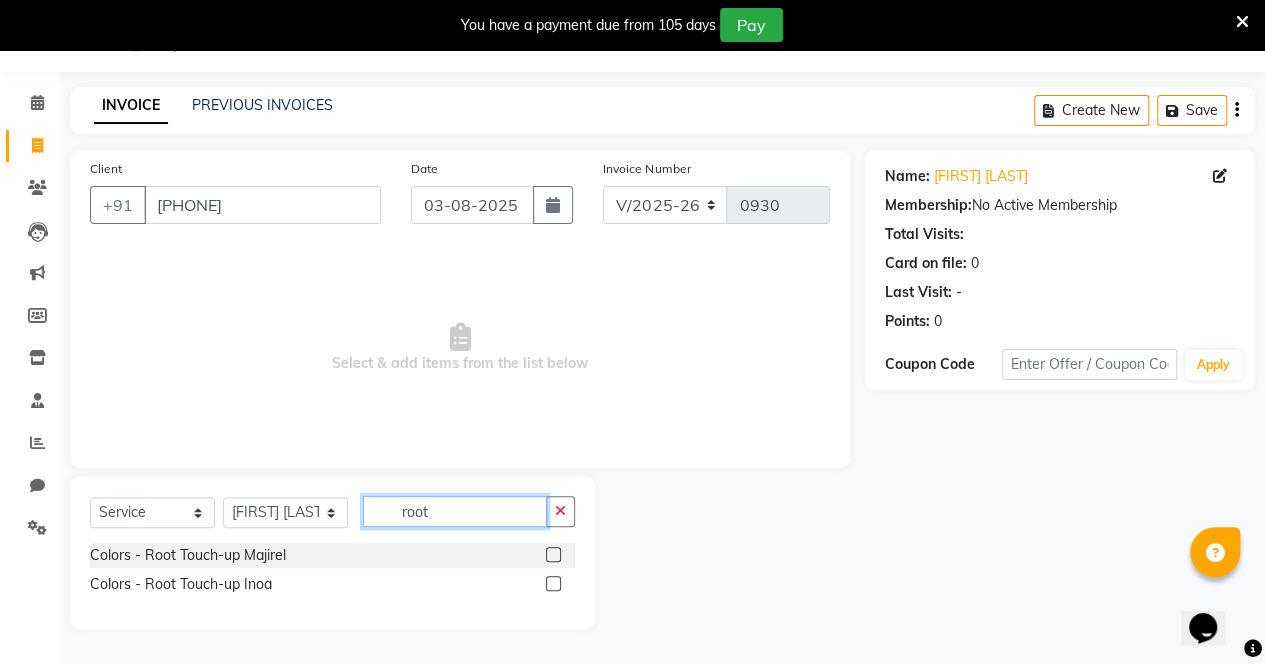 type on "root" 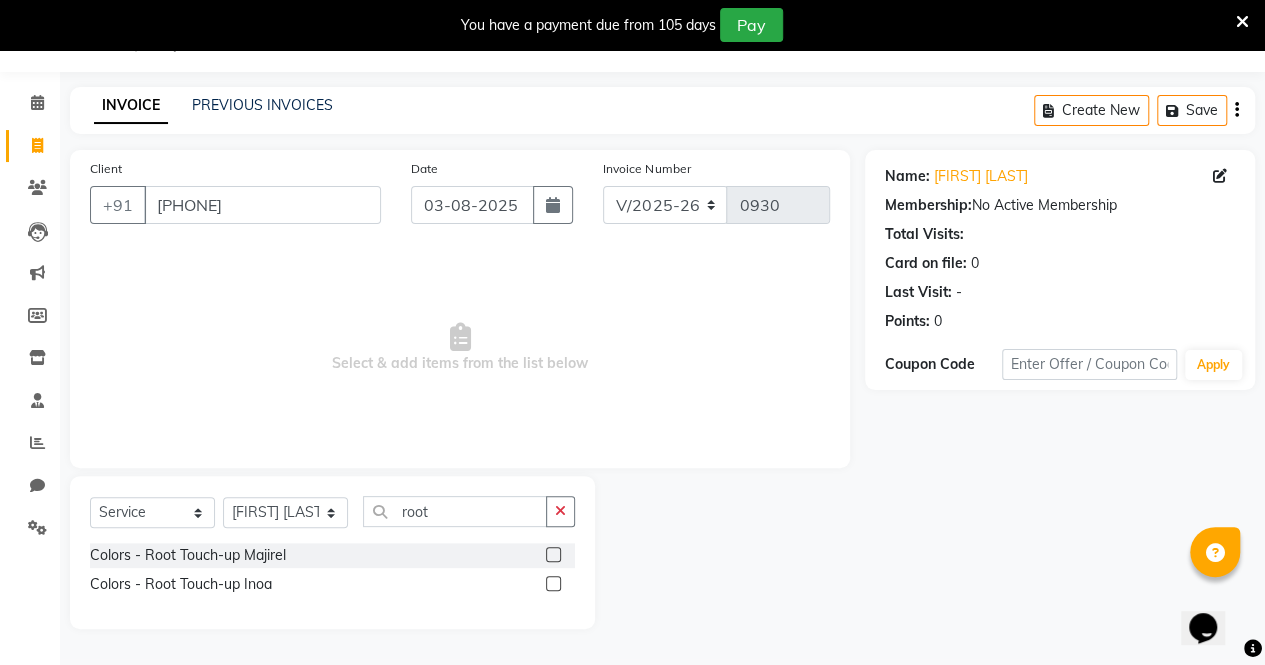 click 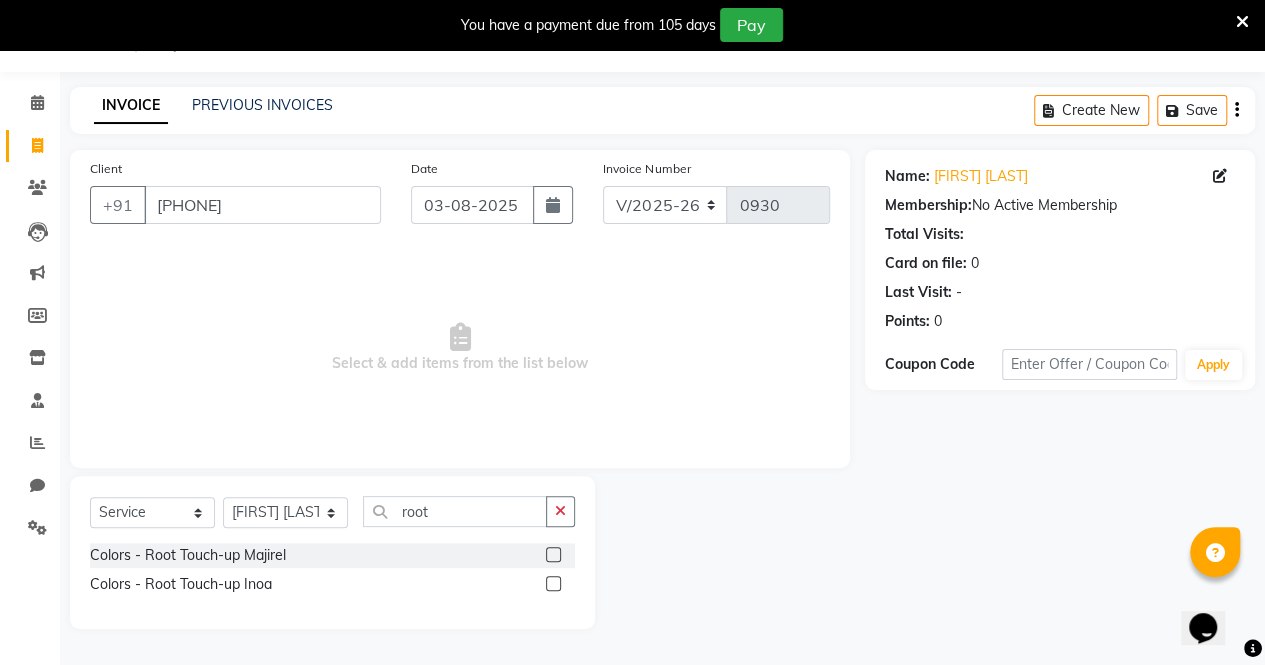 click 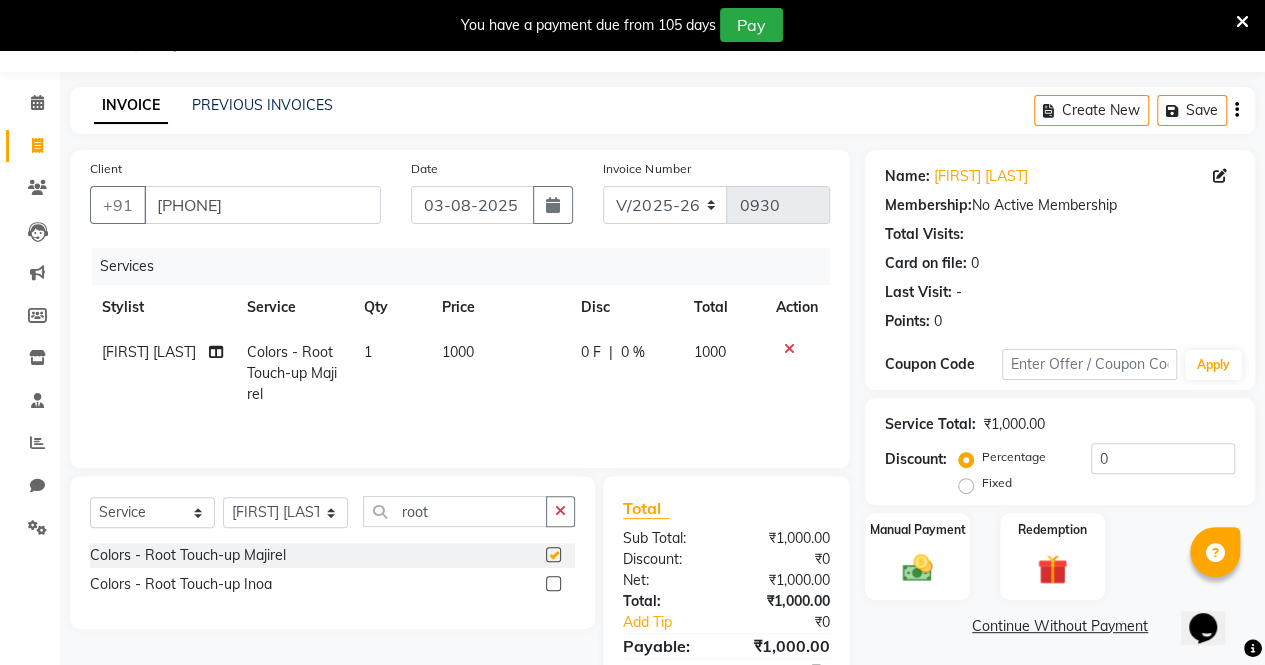 checkbox on "false" 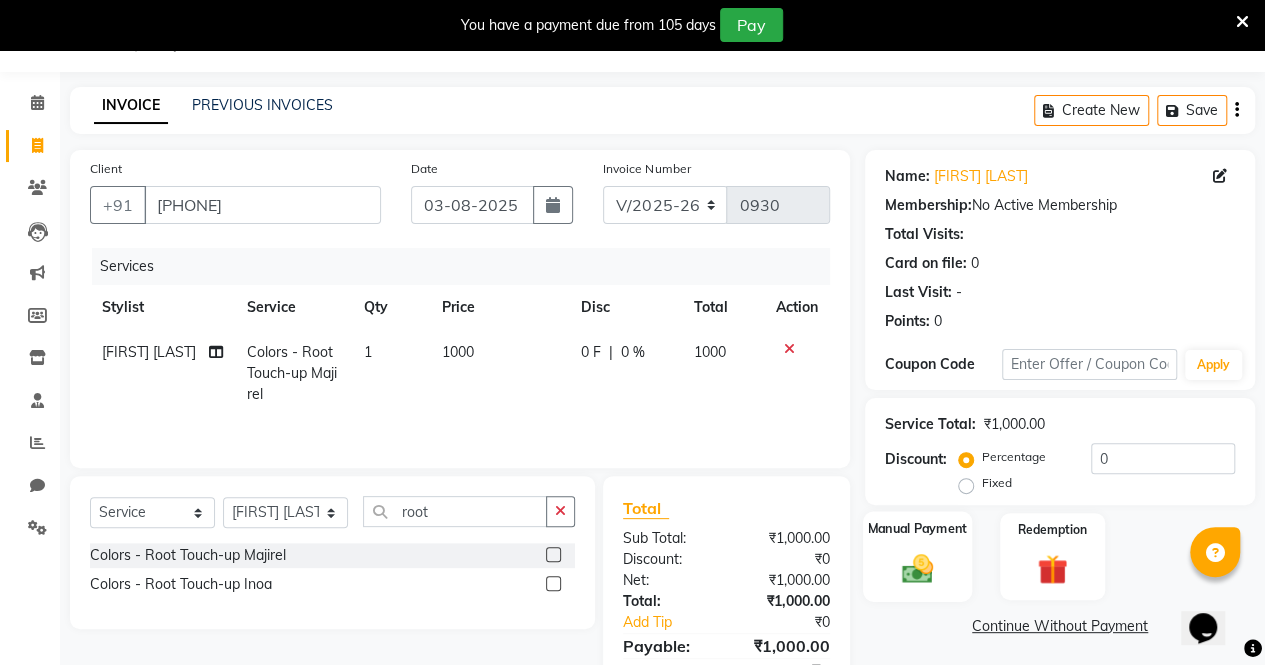 click 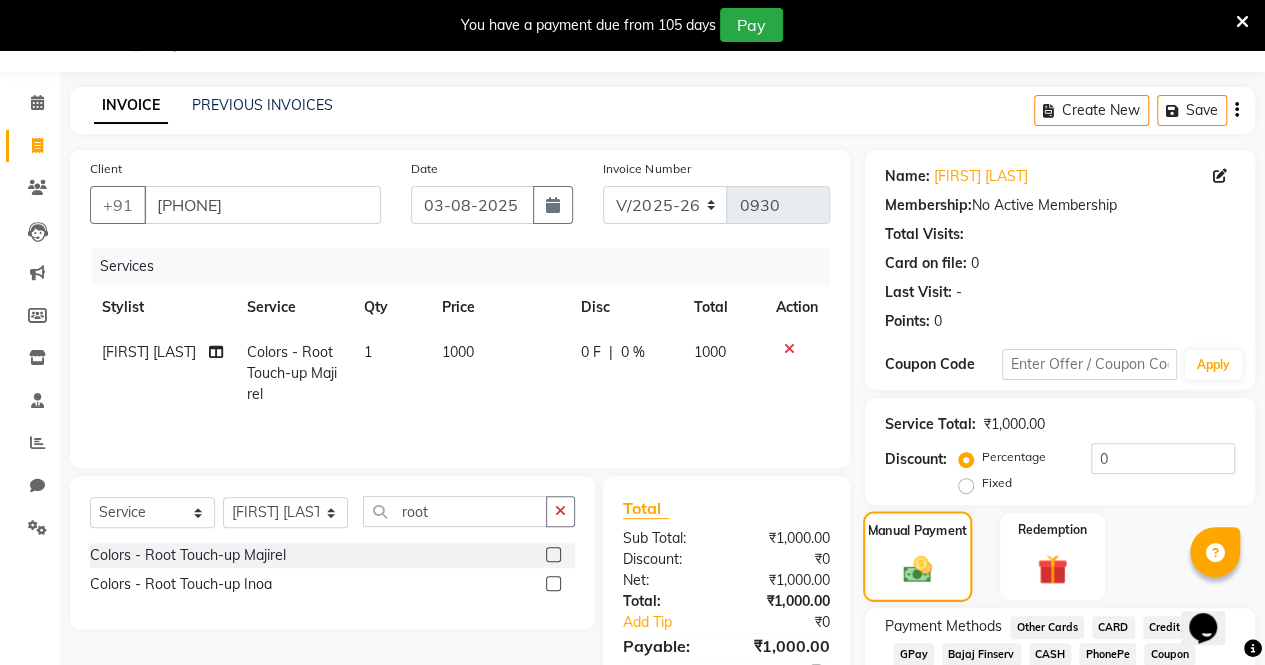 scroll, scrollTop: 182, scrollLeft: 0, axis: vertical 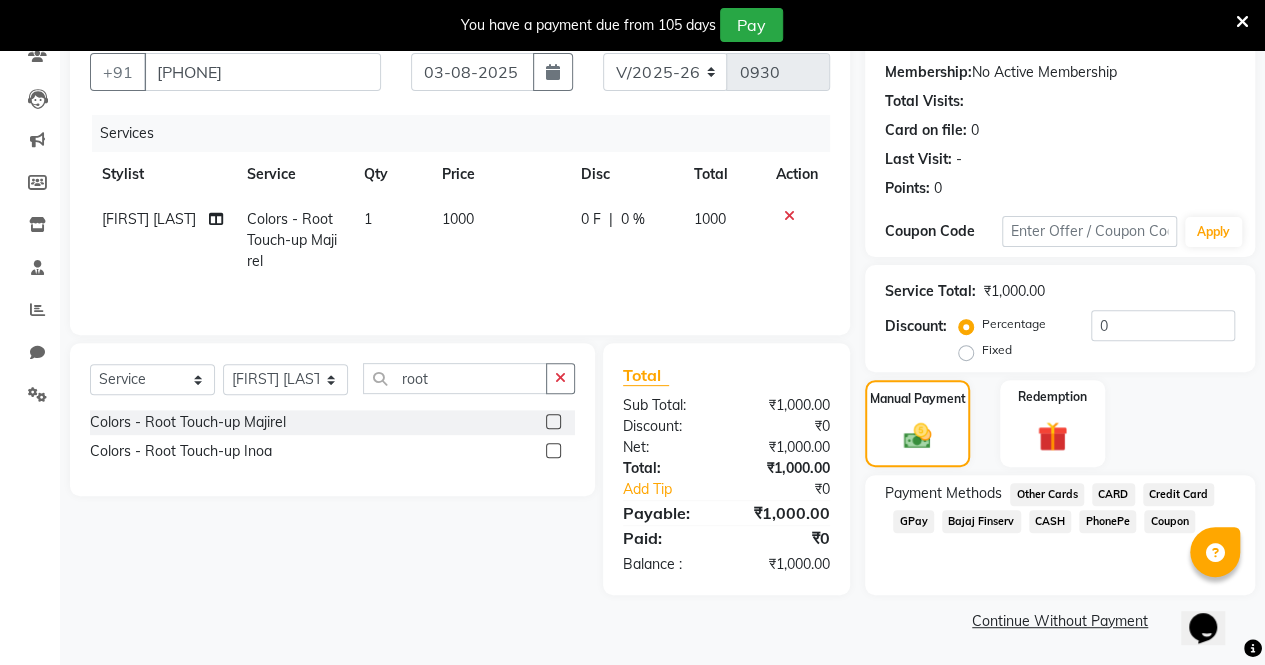 click on "GPay" 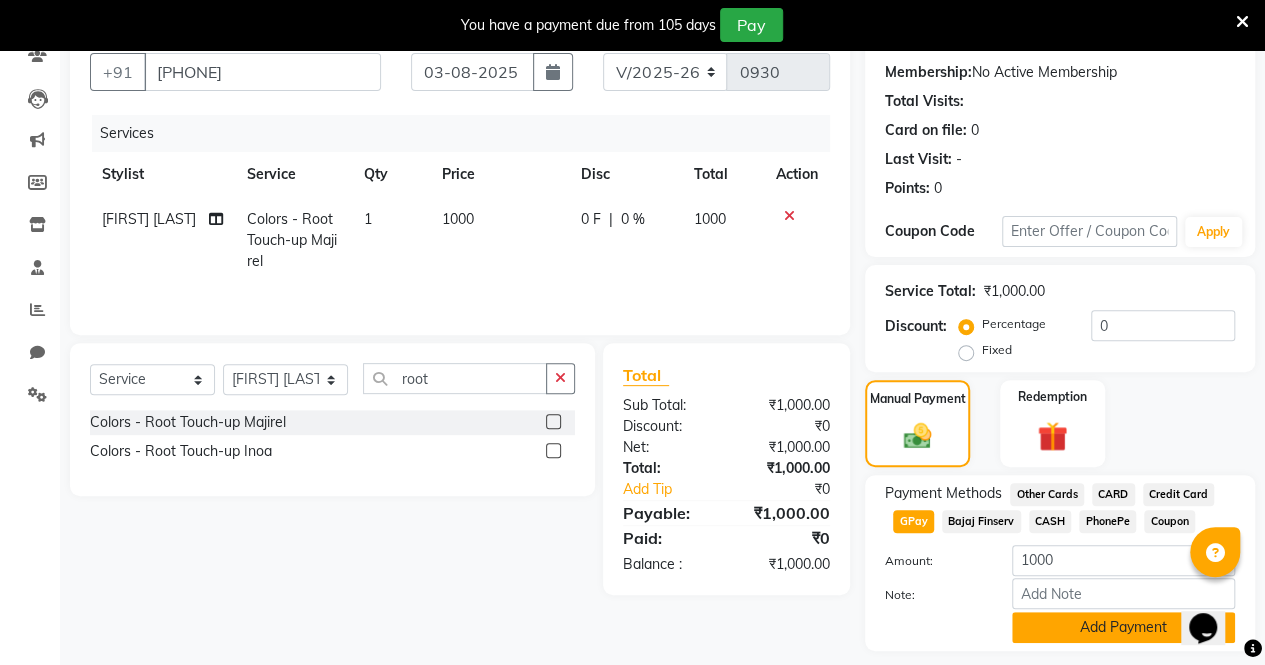 click on "Add Payment" 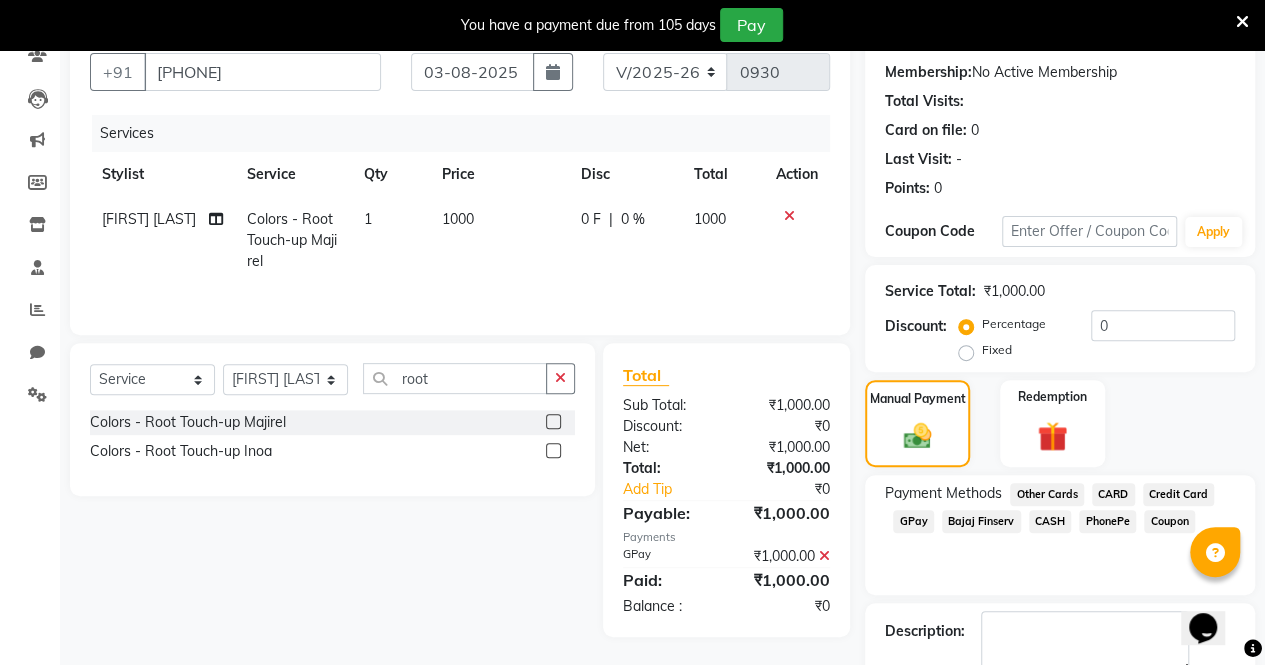 click on "GPay" 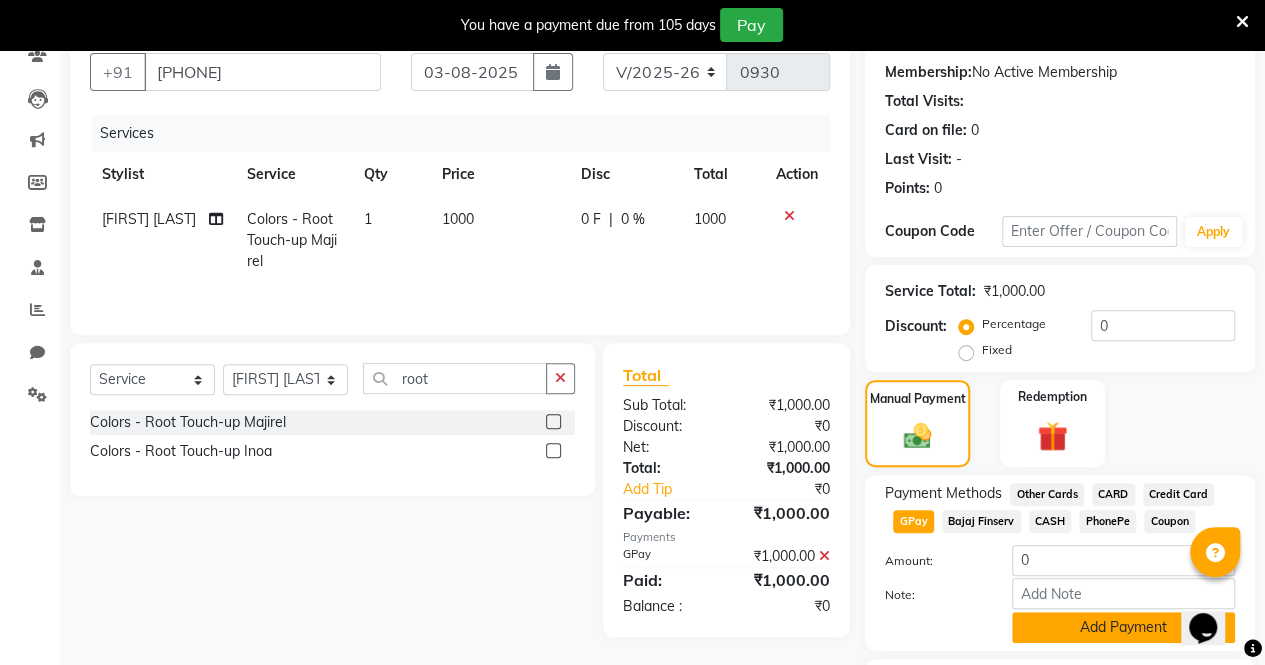 click on "Add Payment" 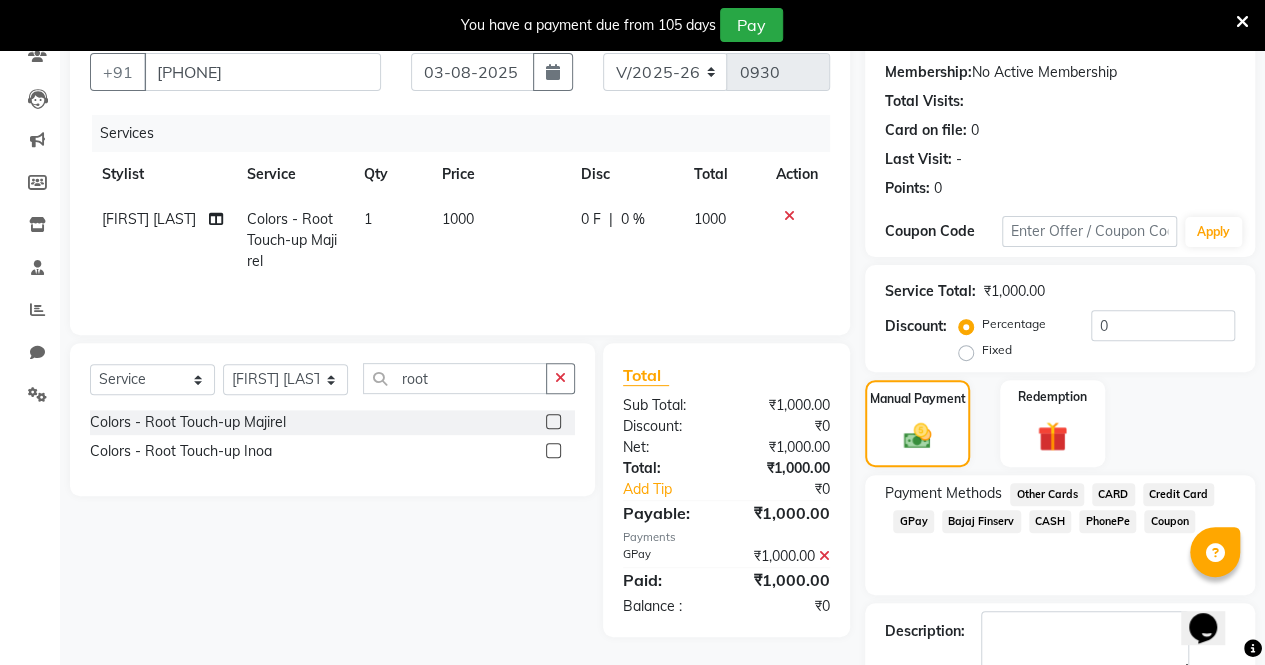 scroll, scrollTop: 294, scrollLeft: 0, axis: vertical 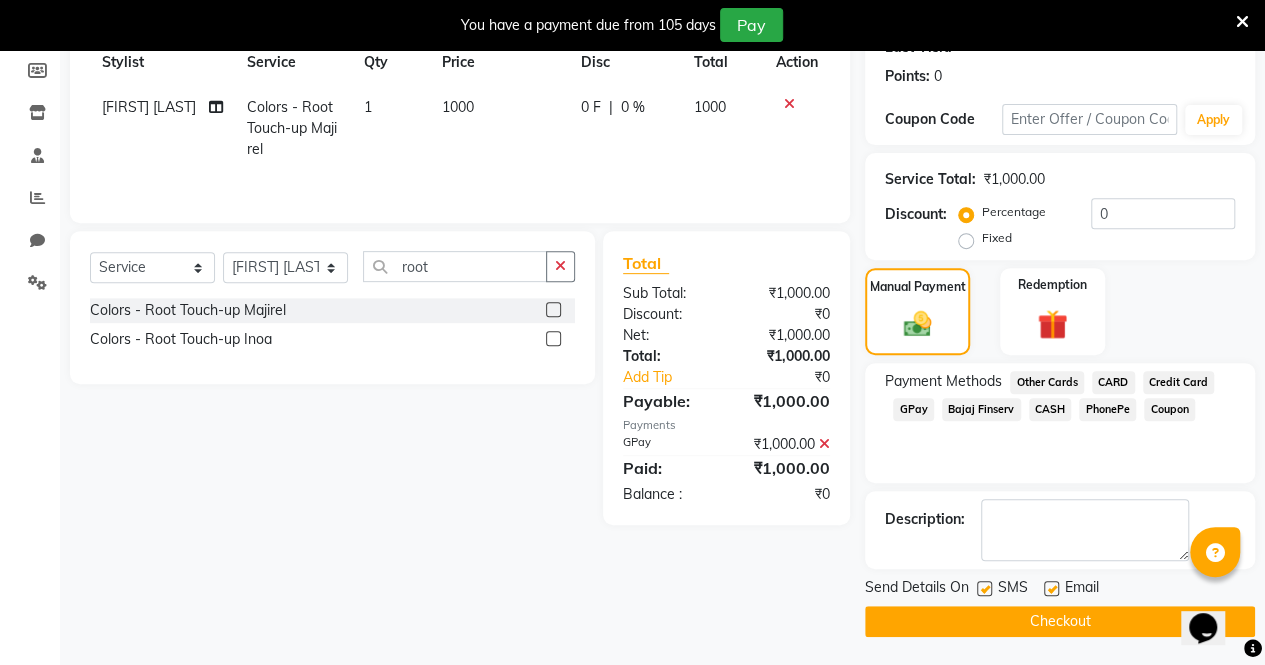 click 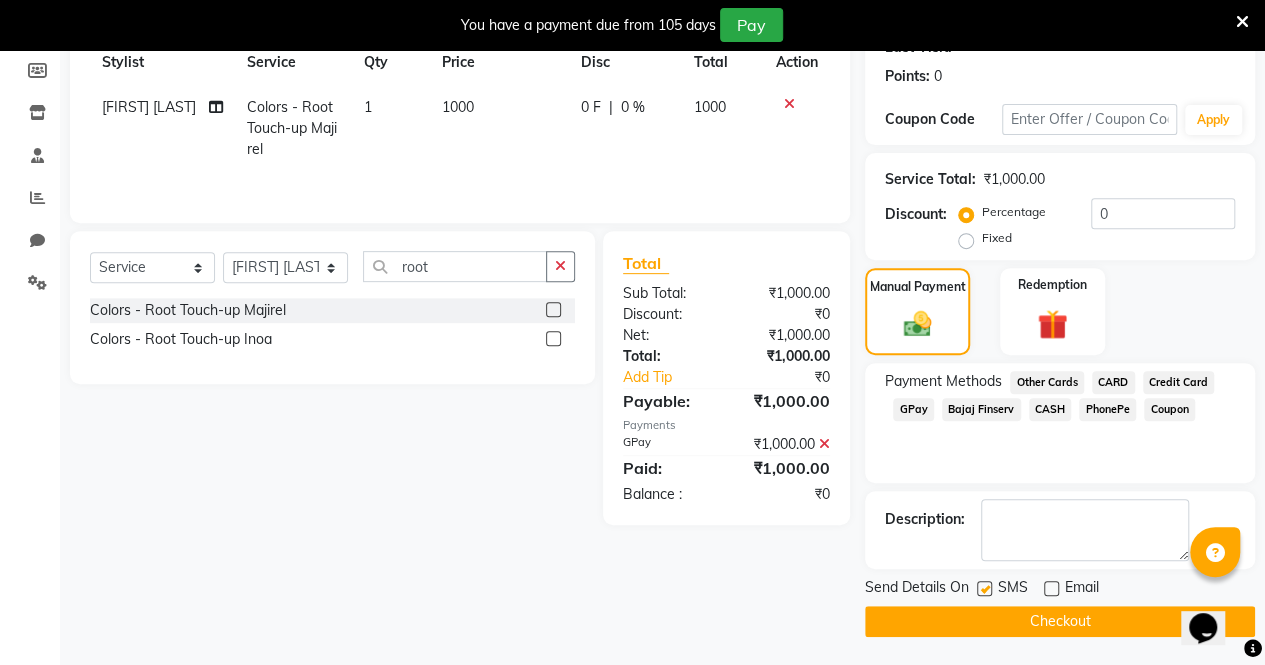 click on "Checkout" 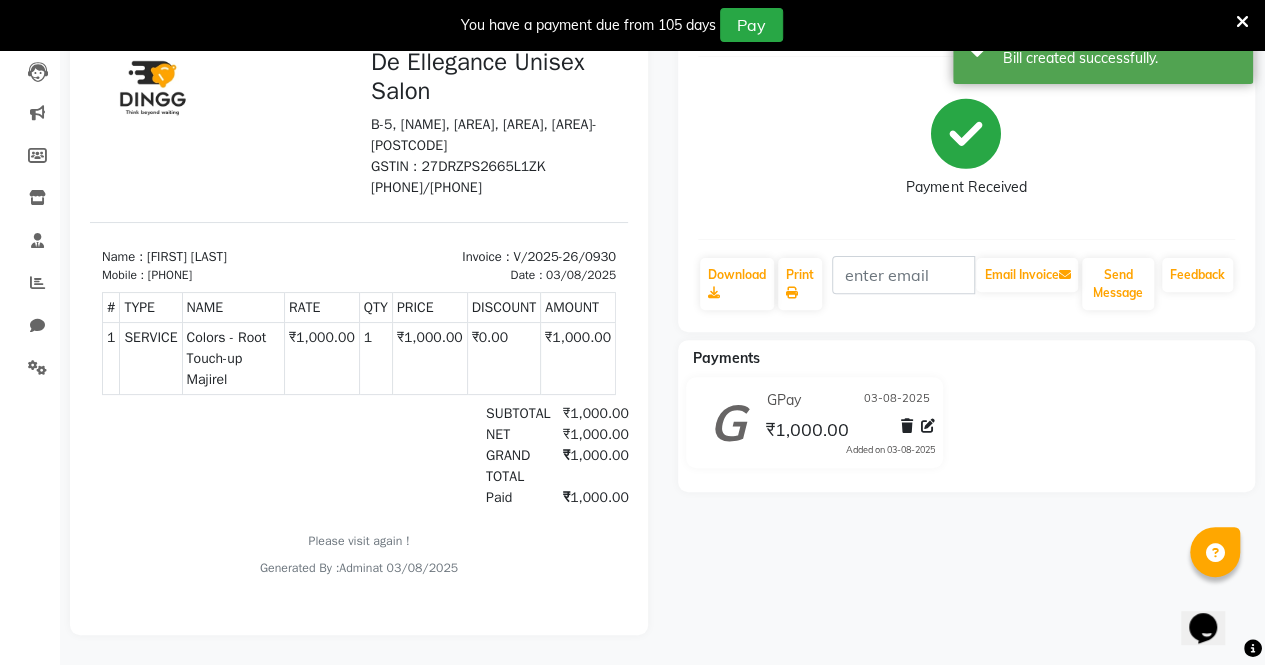 scroll, scrollTop: 0, scrollLeft: 0, axis: both 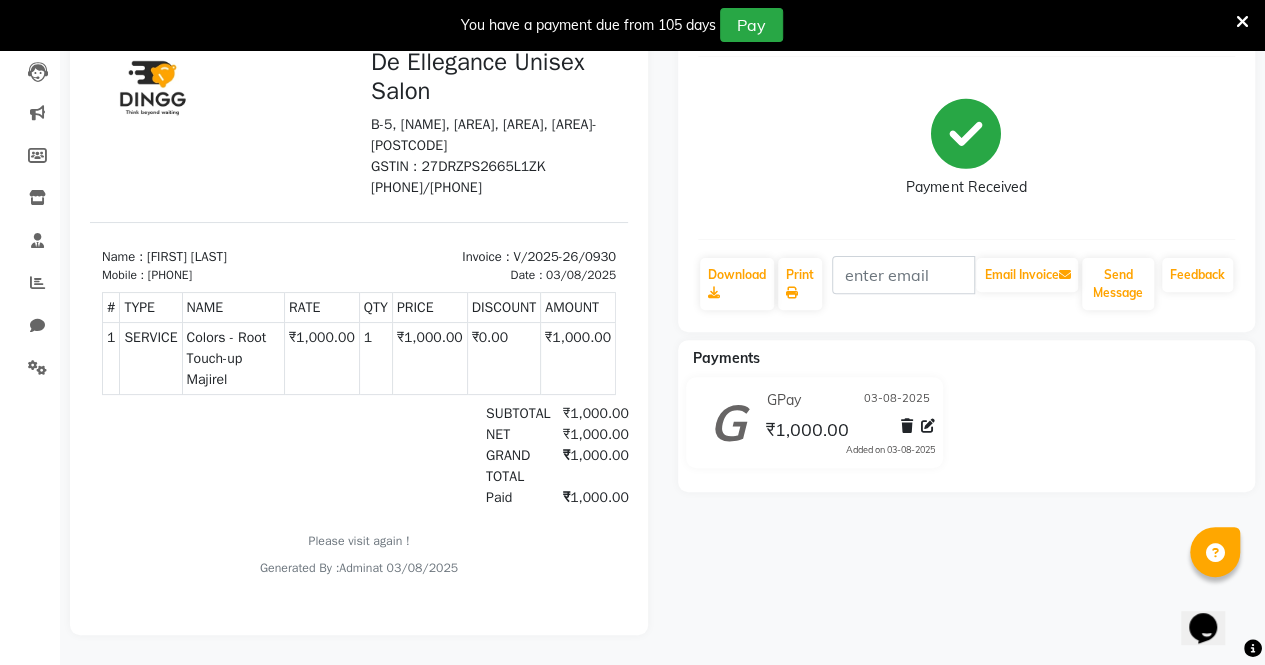 select on "7945" 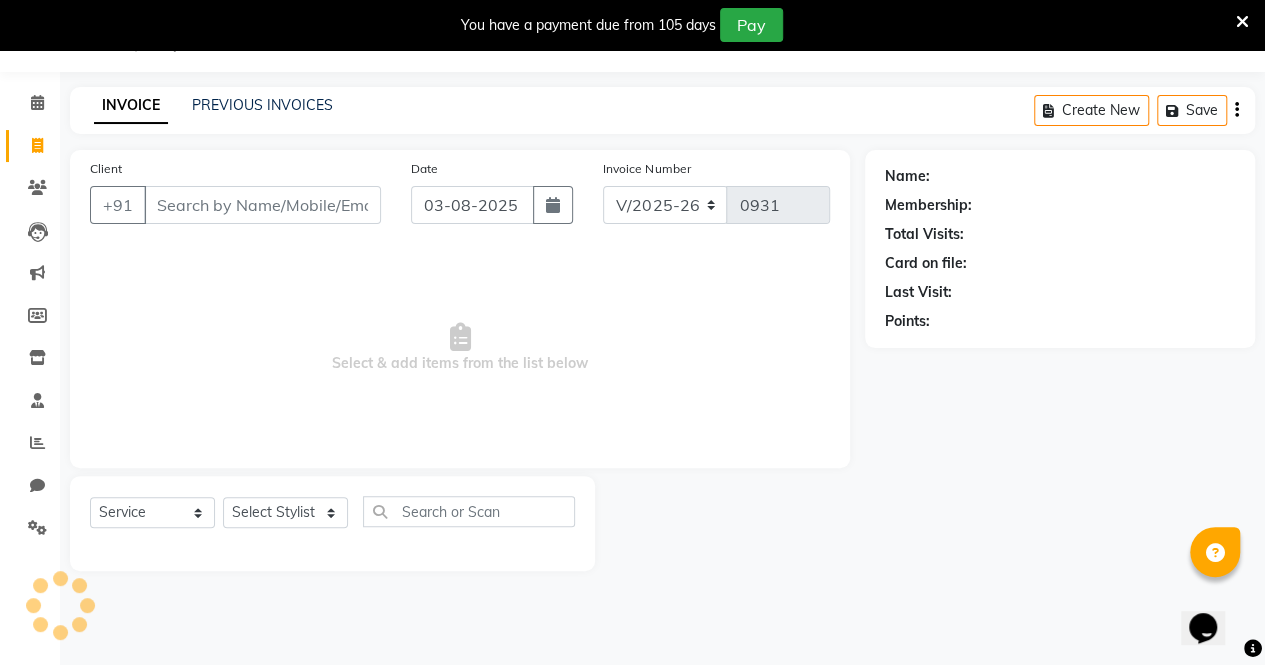 scroll, scrollTop: 49, scrollLeft: 0, axis: vertical 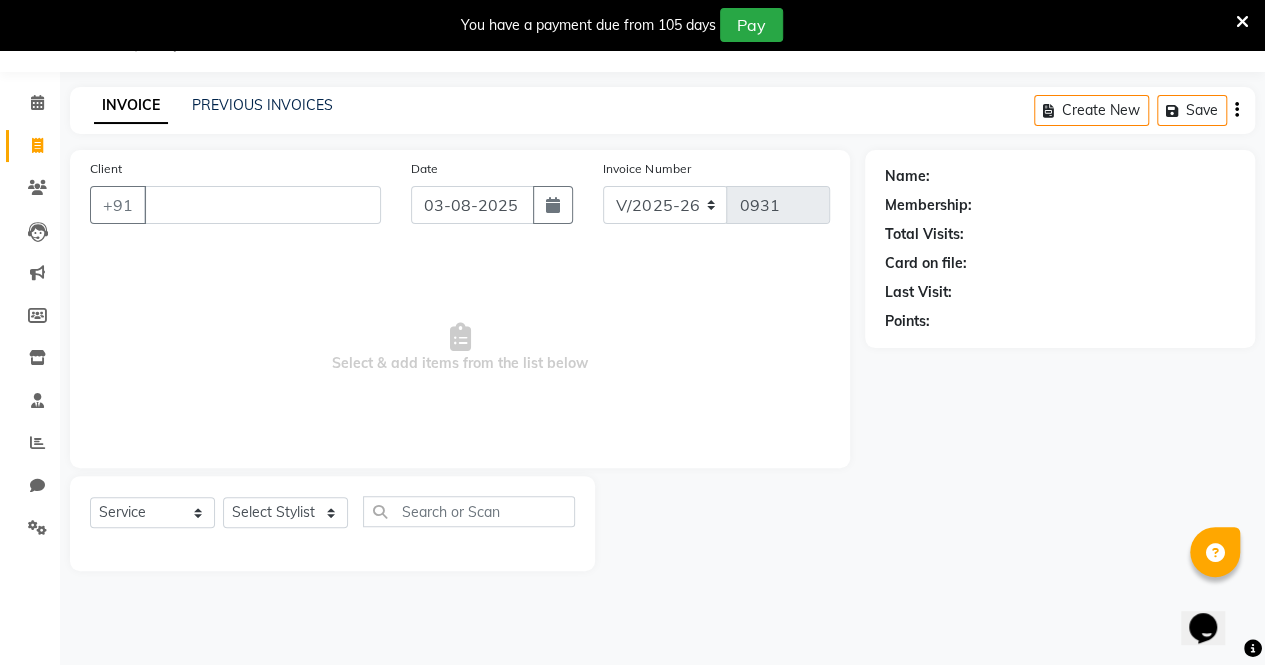 click on "Client" at bounding box center [262, 205] 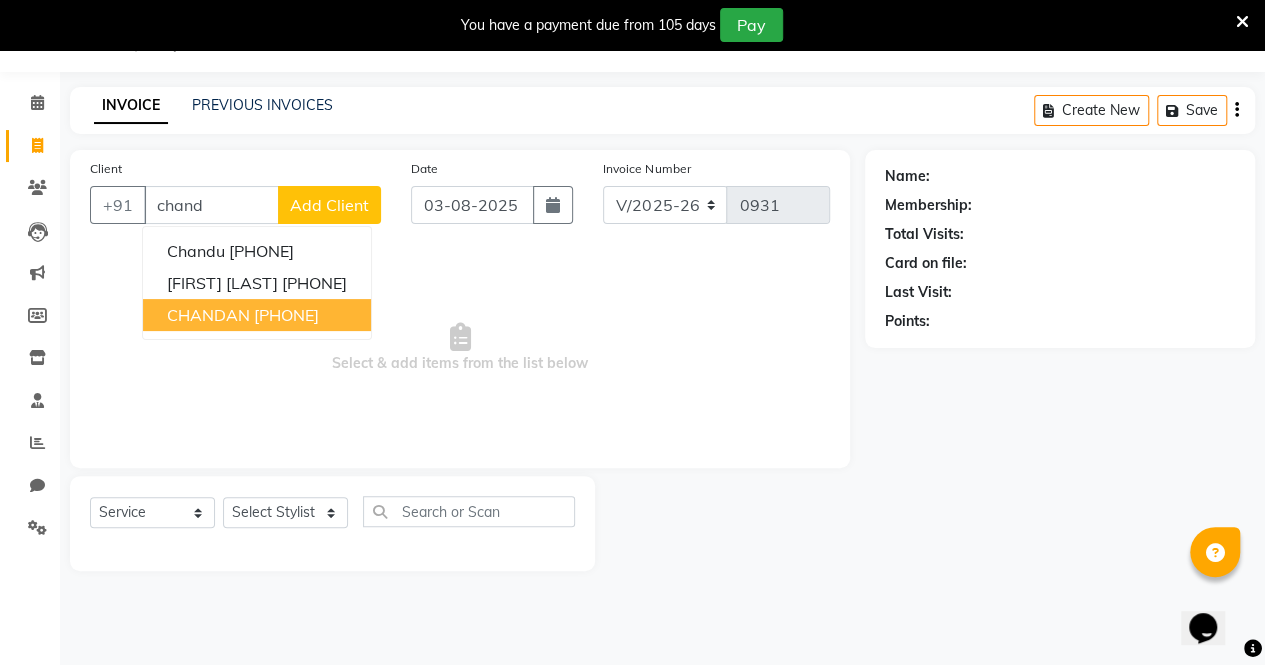 click on "[FIRST] [PHONE]" at bounding box center [257, 315] 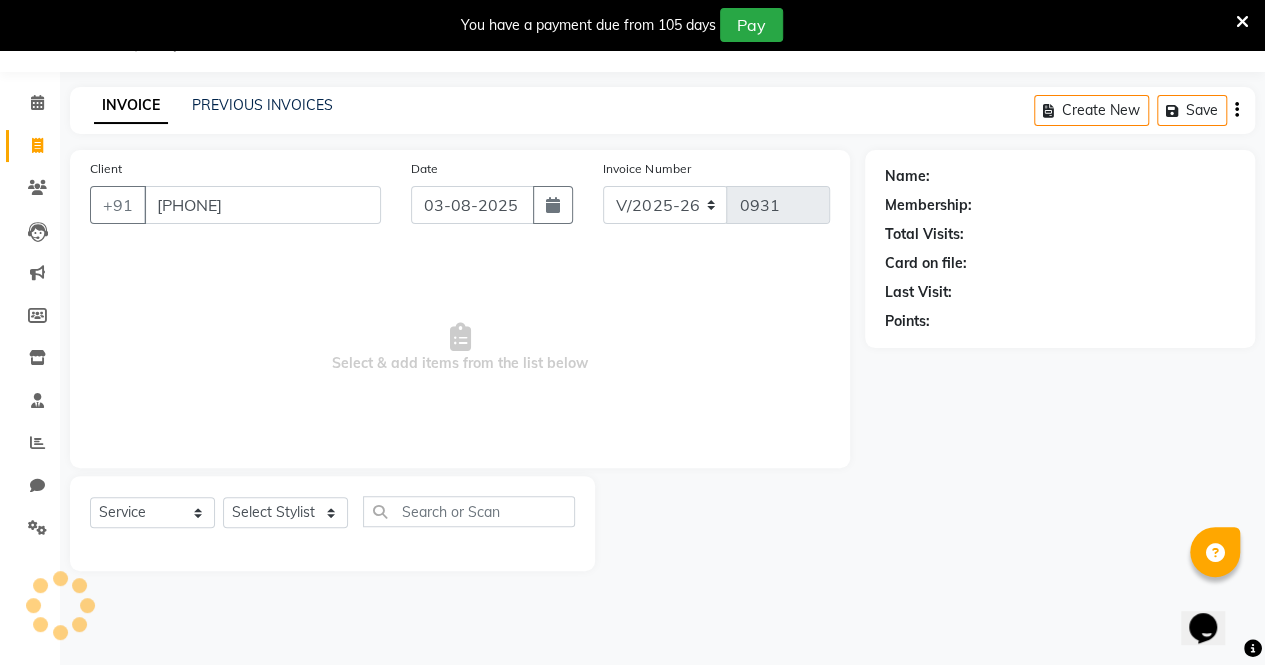 type on "[PHONE]" 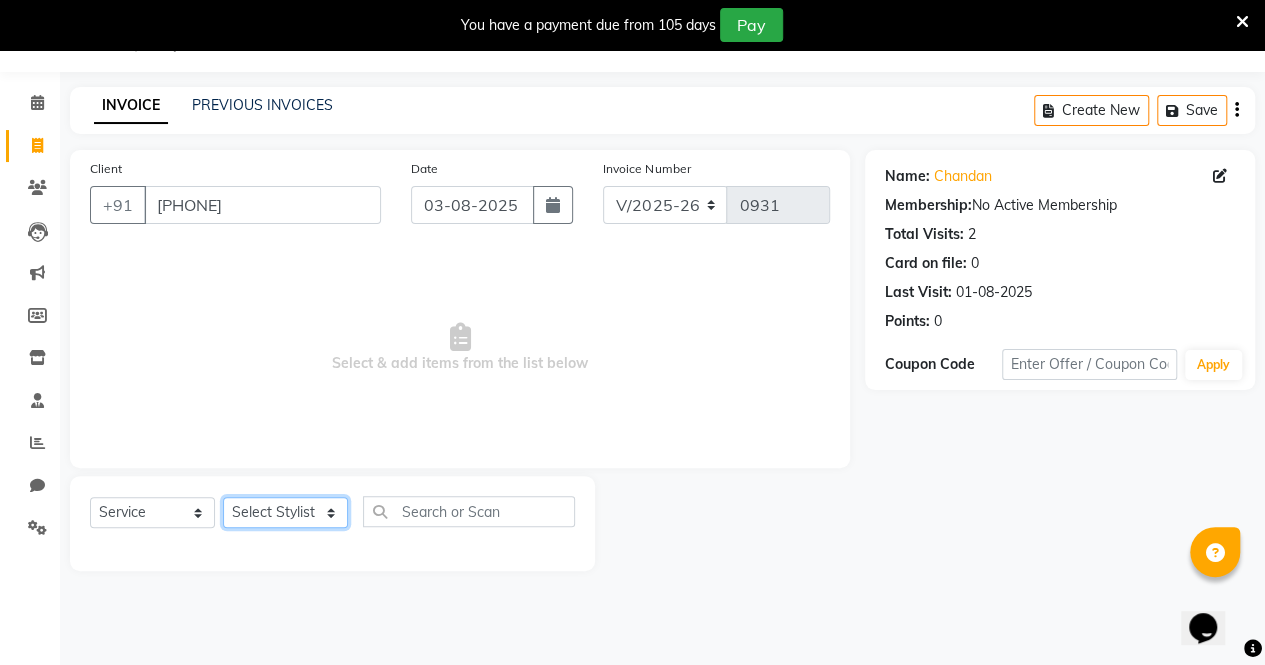 click on "Select Stylist azar khan Firoz Pallavi Singh Sadhana Choudhary salman ansari" 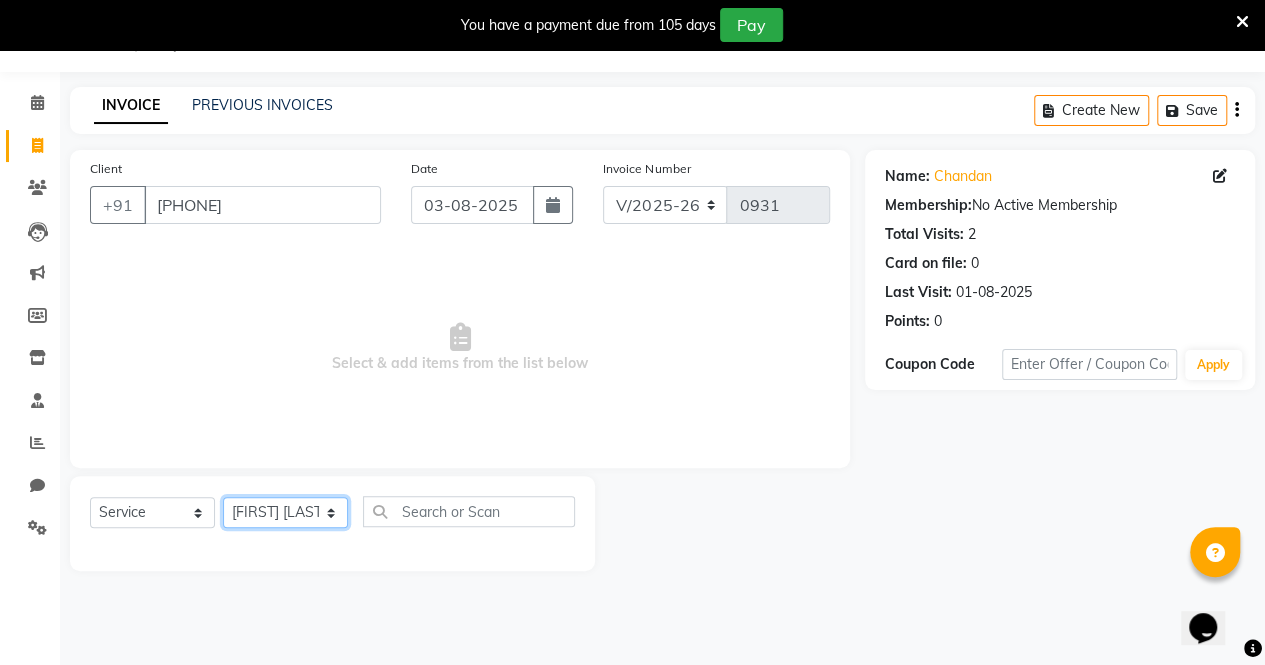 click on "Select Stylist azar khan Firoz Pallavi Singh Sadhana Choudhary salman ansari" 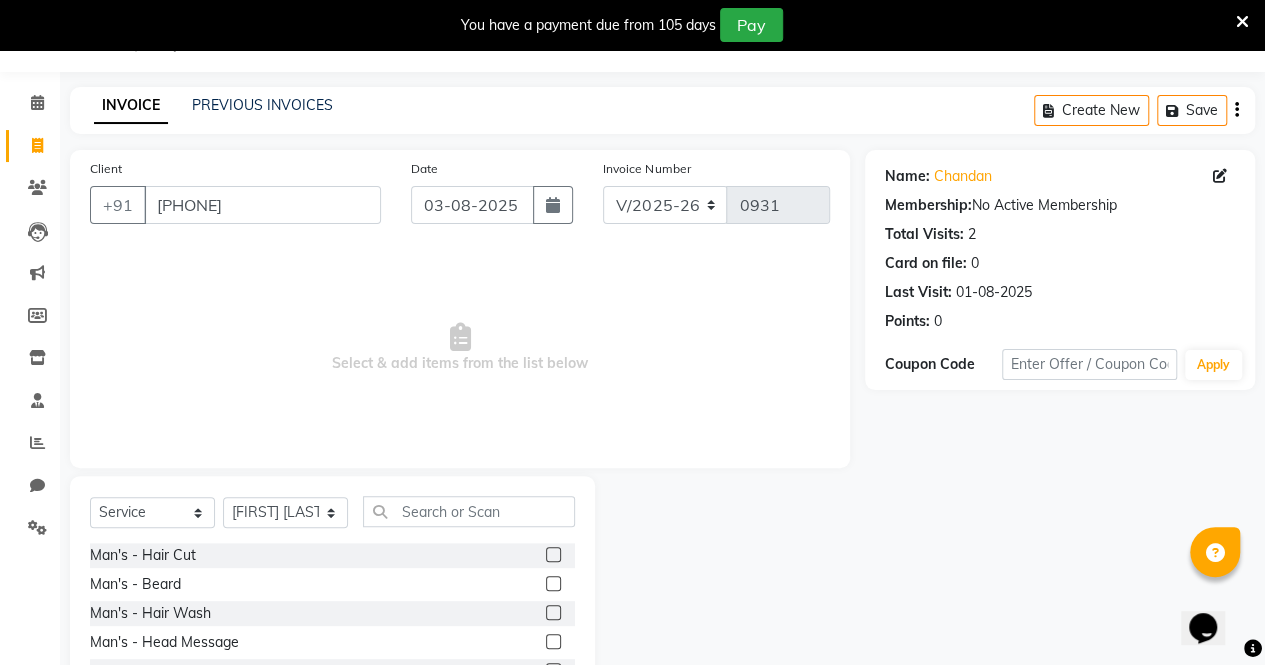 click 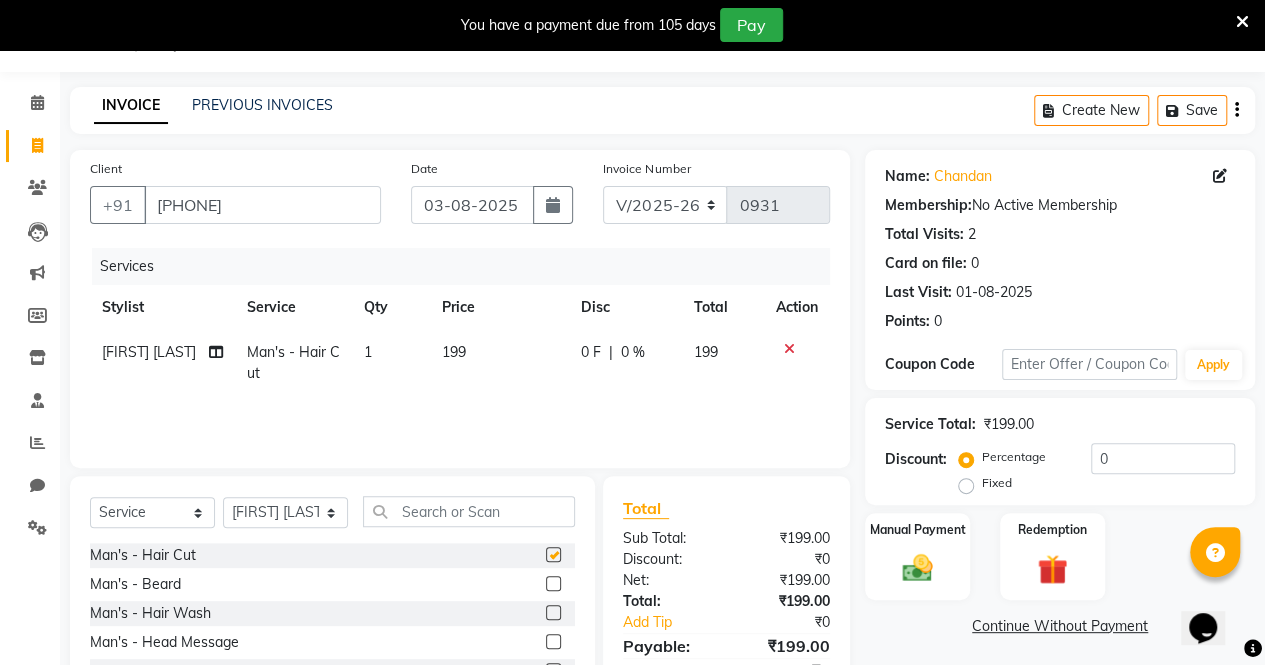 checkbox on "false" 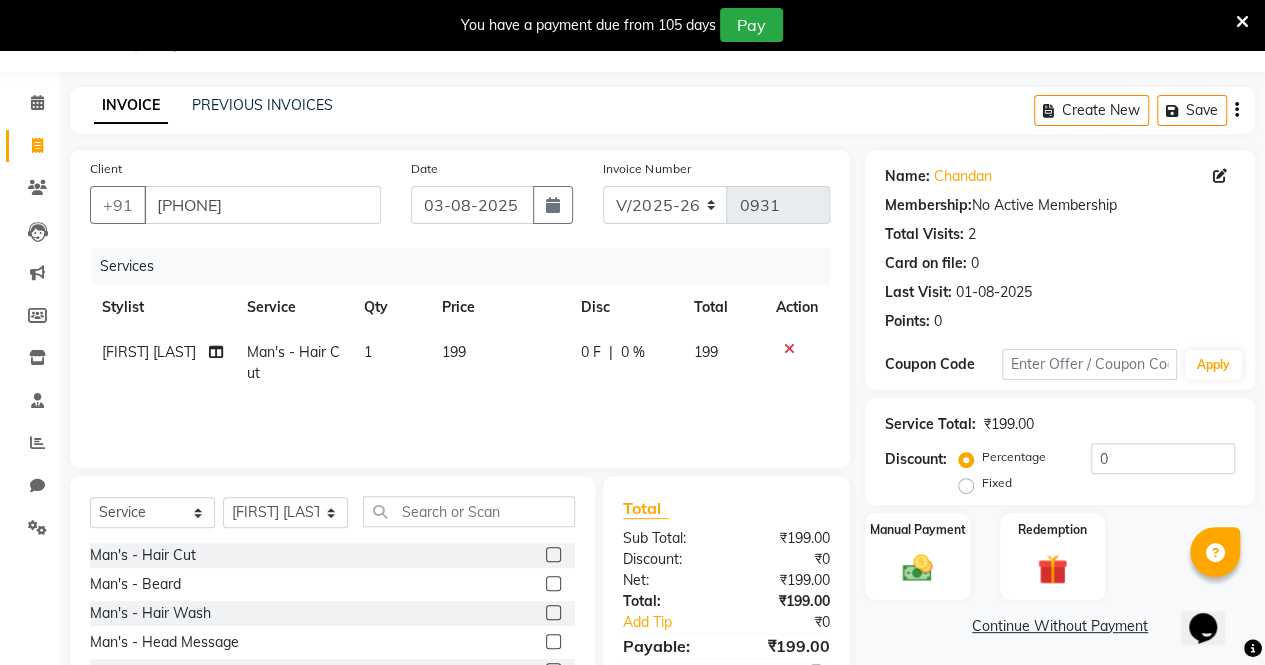 click 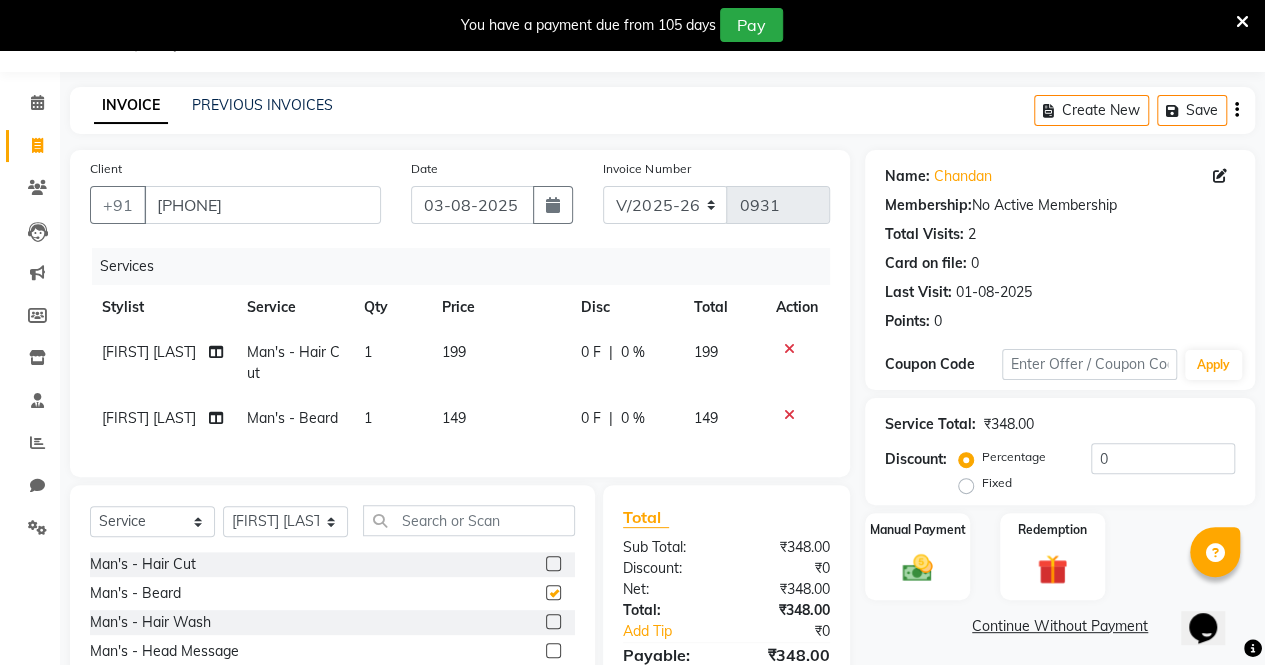 checkbox on "false" 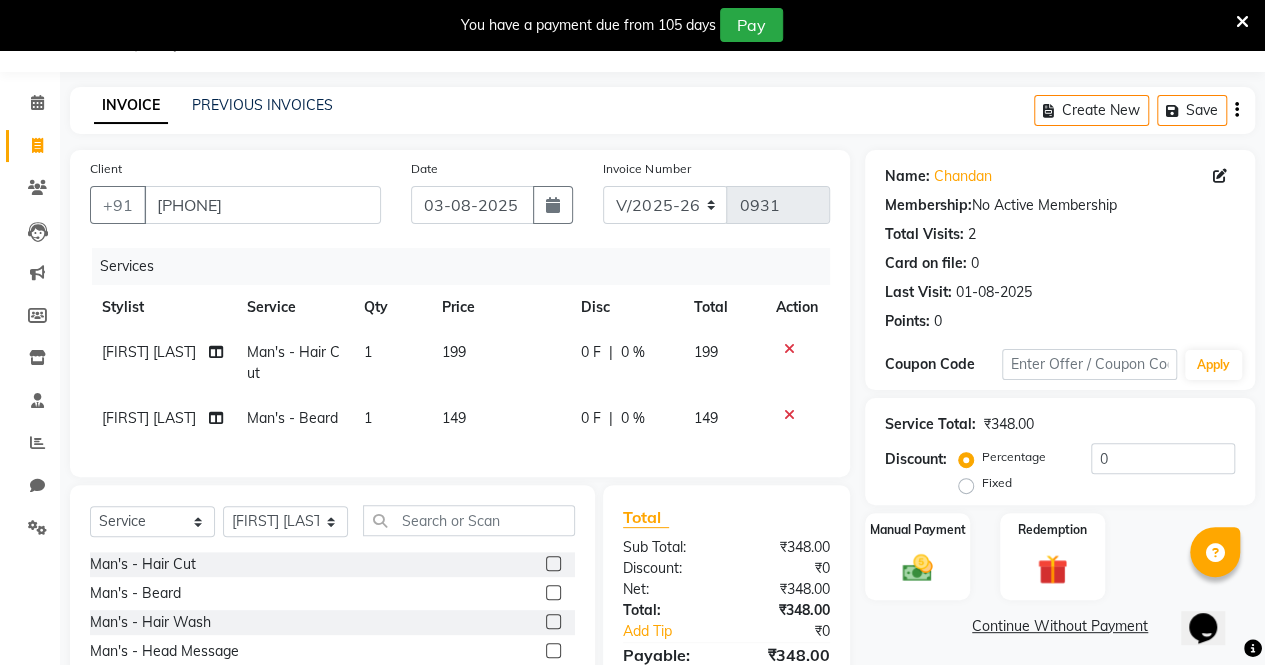 click on "0 F" 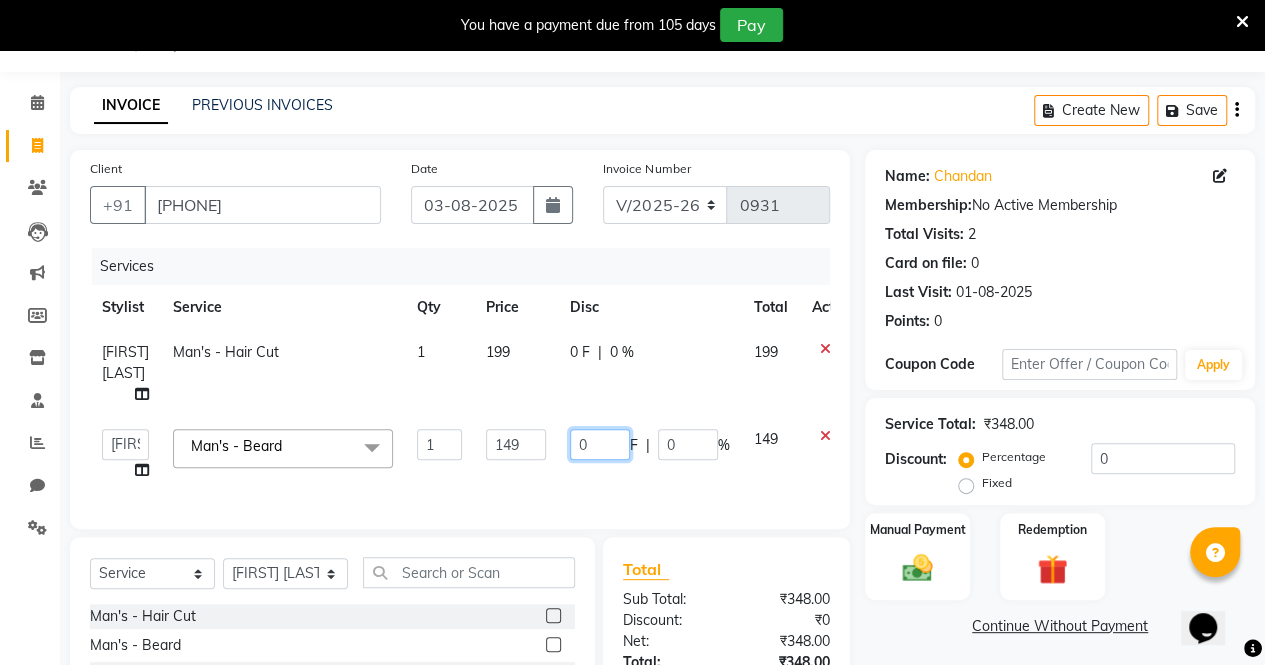 click on "0" 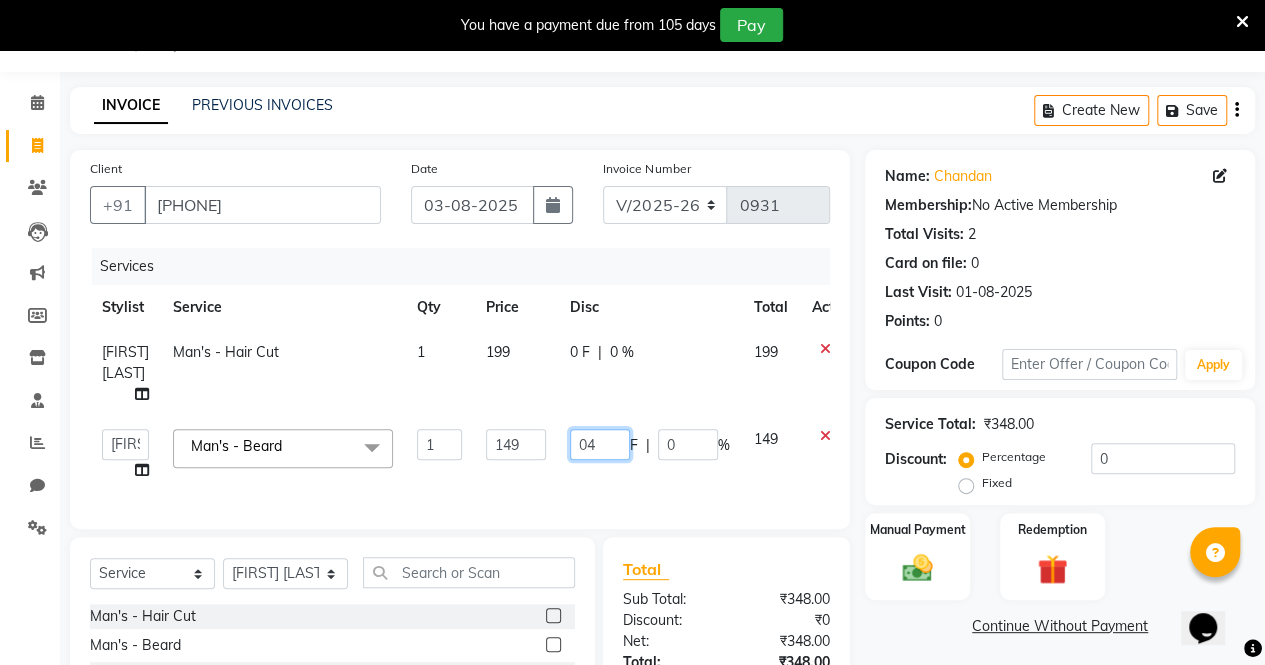 type on "049" 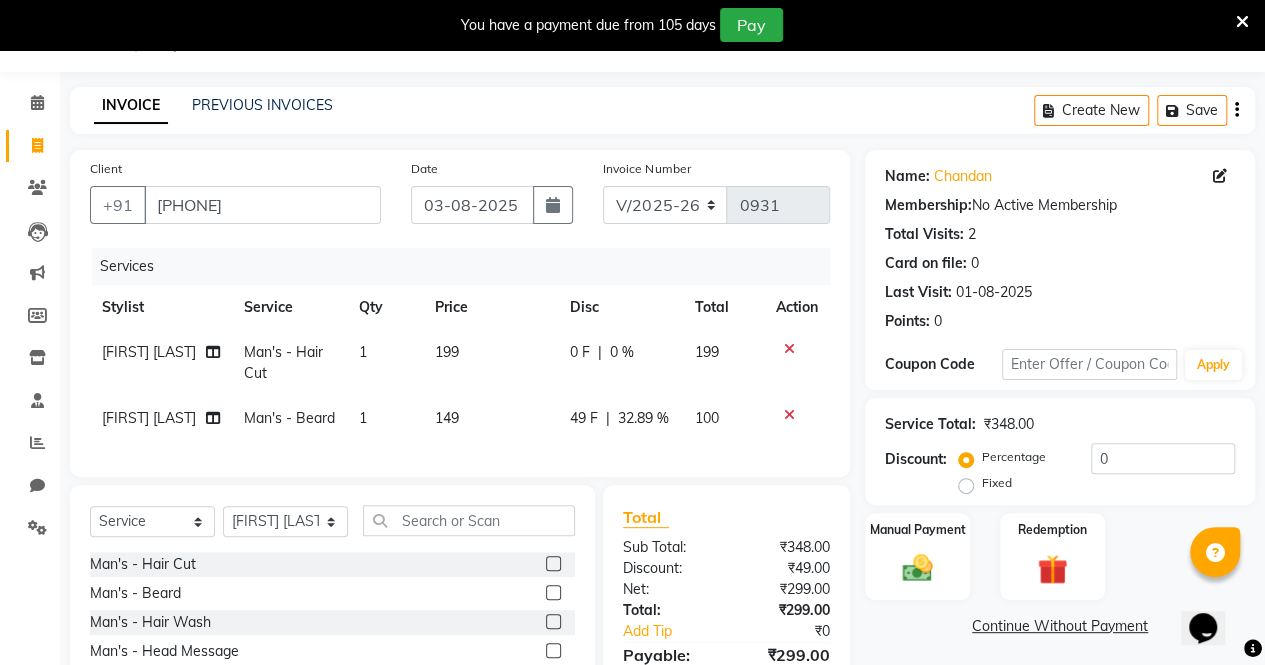 click on "Client +[PHONE] Date 03-08-2025 Invoice Number V/2025 V/2025-26 0931 Services Stylist Service Qty Price Disc Total Action [NAME] Man's  - Hair Cut 1 199 0 F | 0 % 199 [NAME] Man's  - Beard 1 149 49 F | 32.89 % 100" 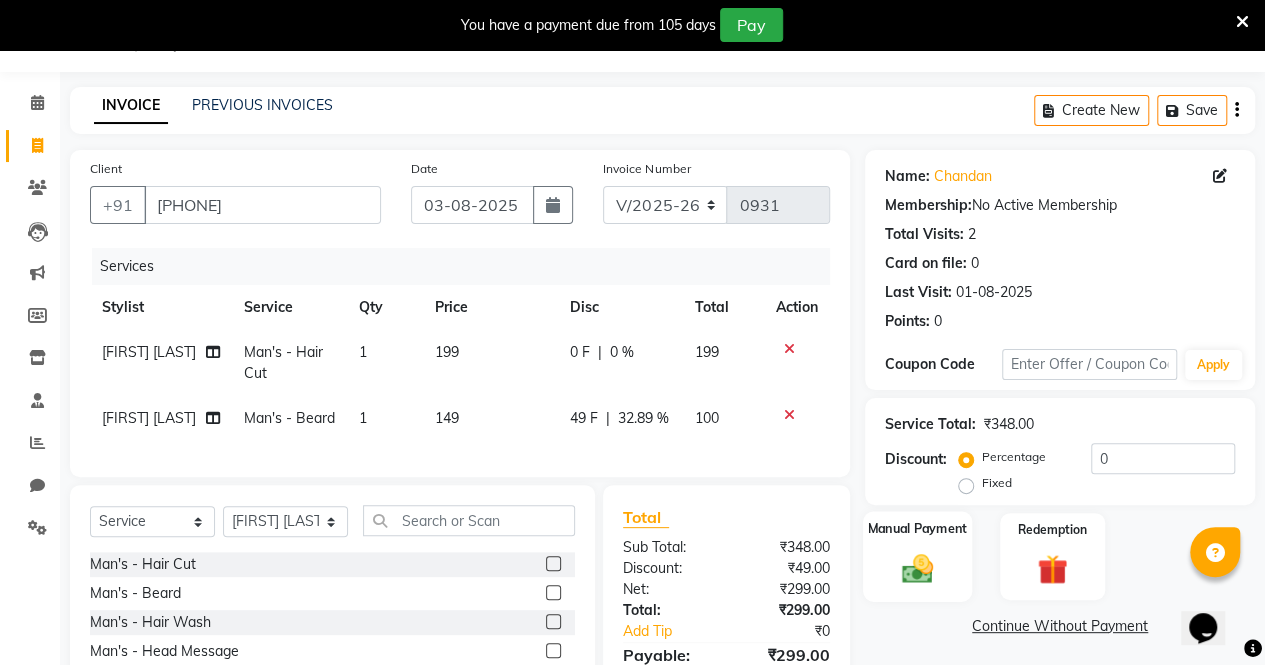 click 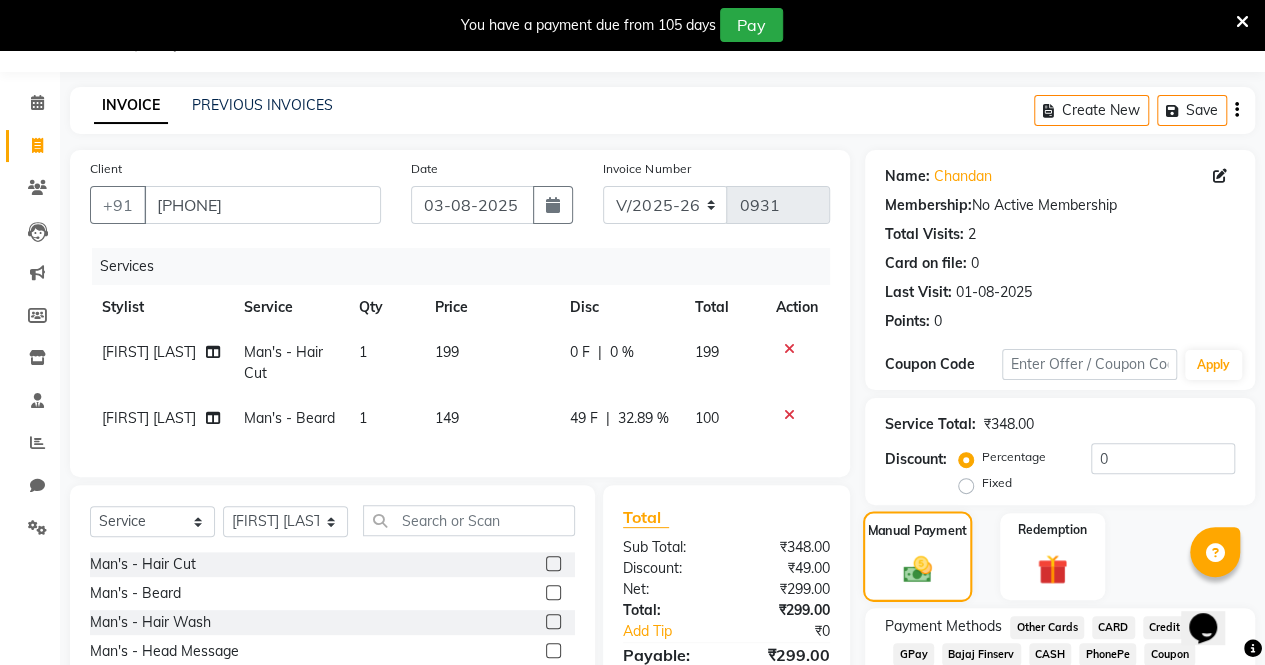 scroll, scrollTop: 229, scrollLeft: 0, axis: vertical 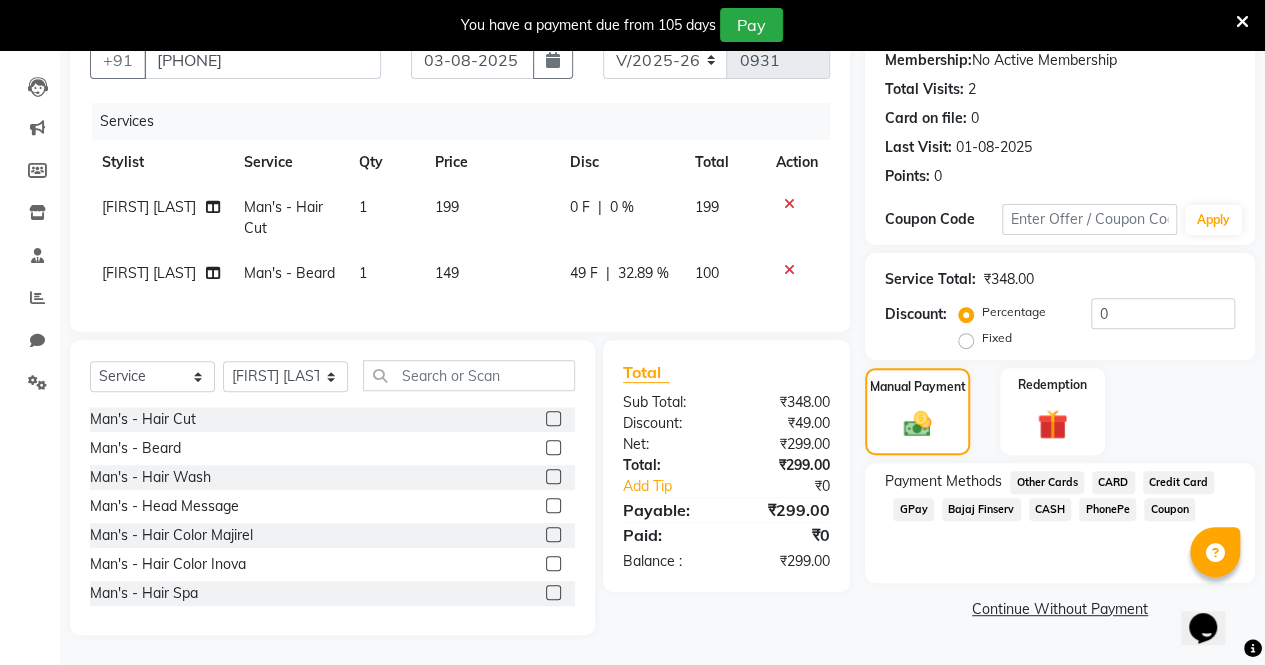 click on "GPay" 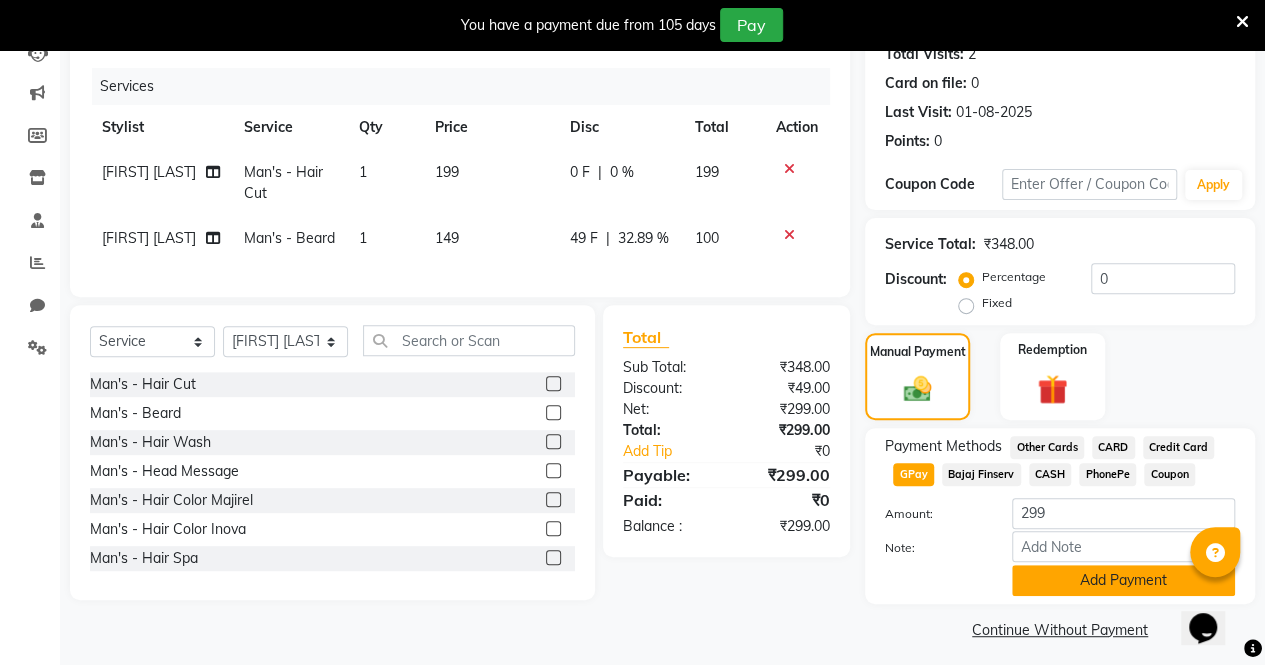 click on "Add Payment" 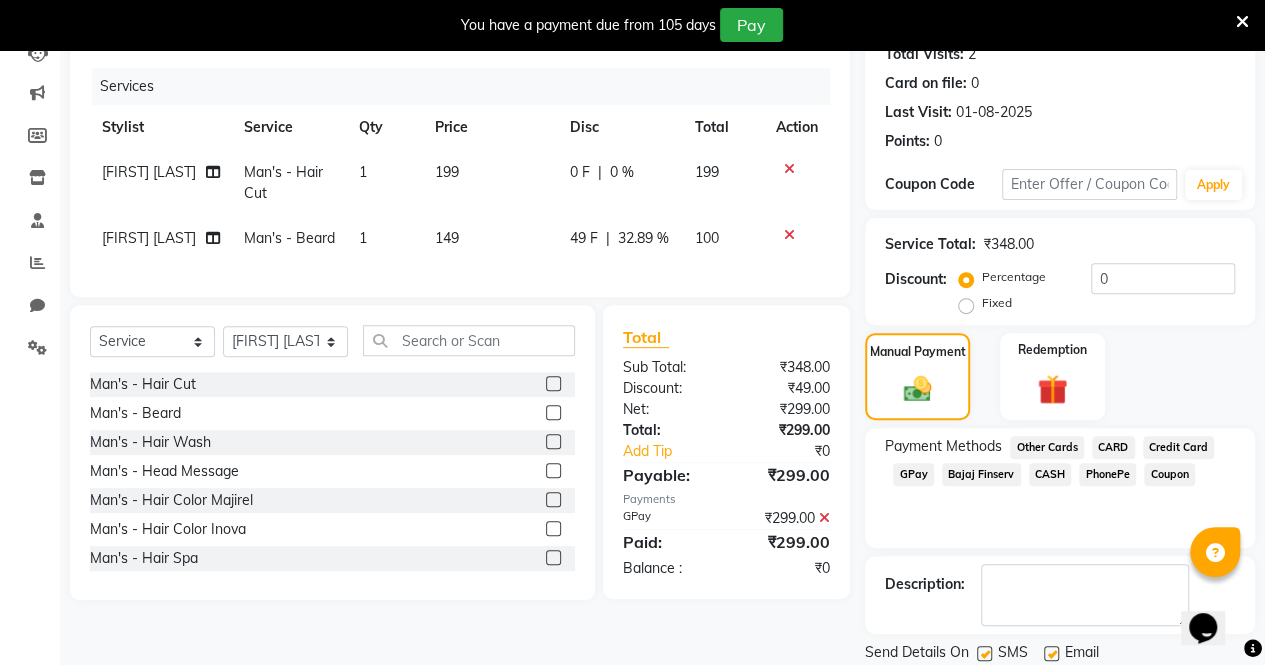 scroll, scrollTop: 294, scrollLeft: 0, axis: vertical 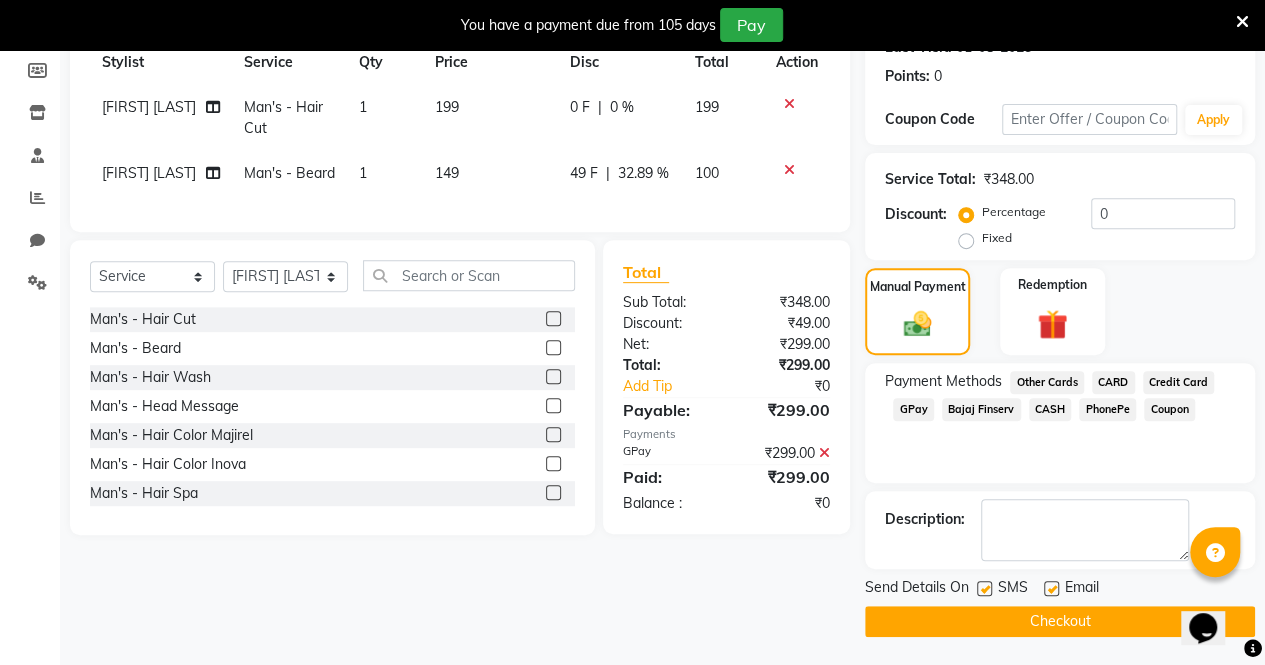 click 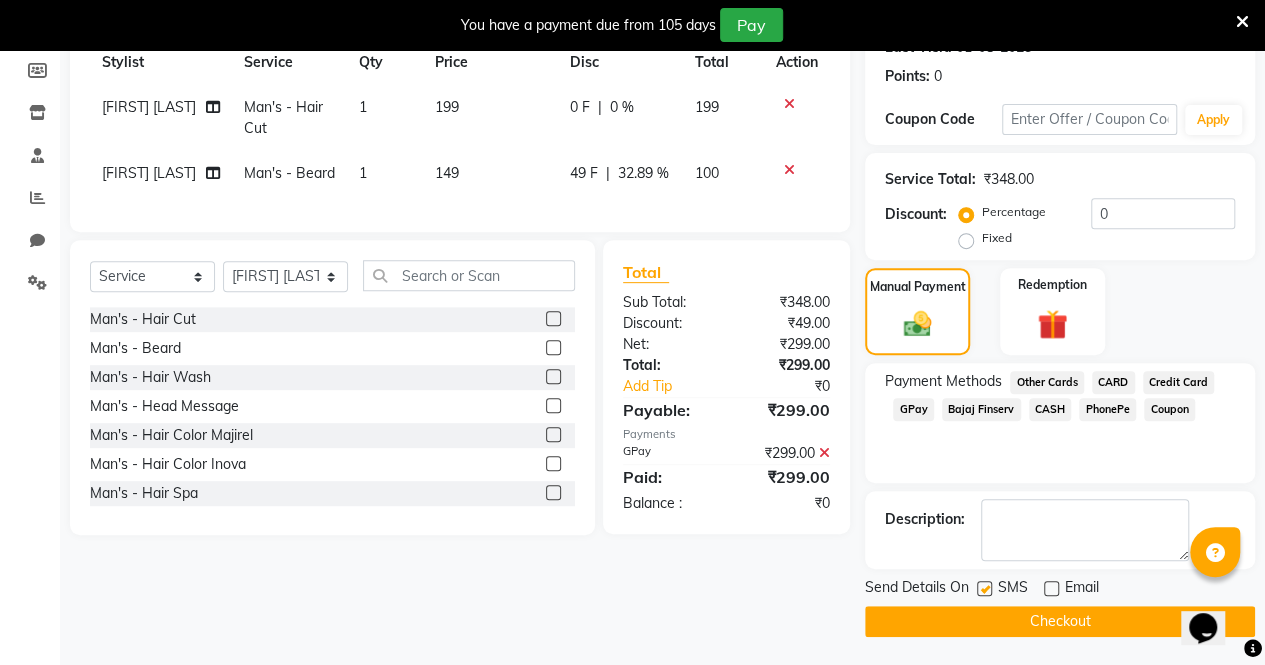 click 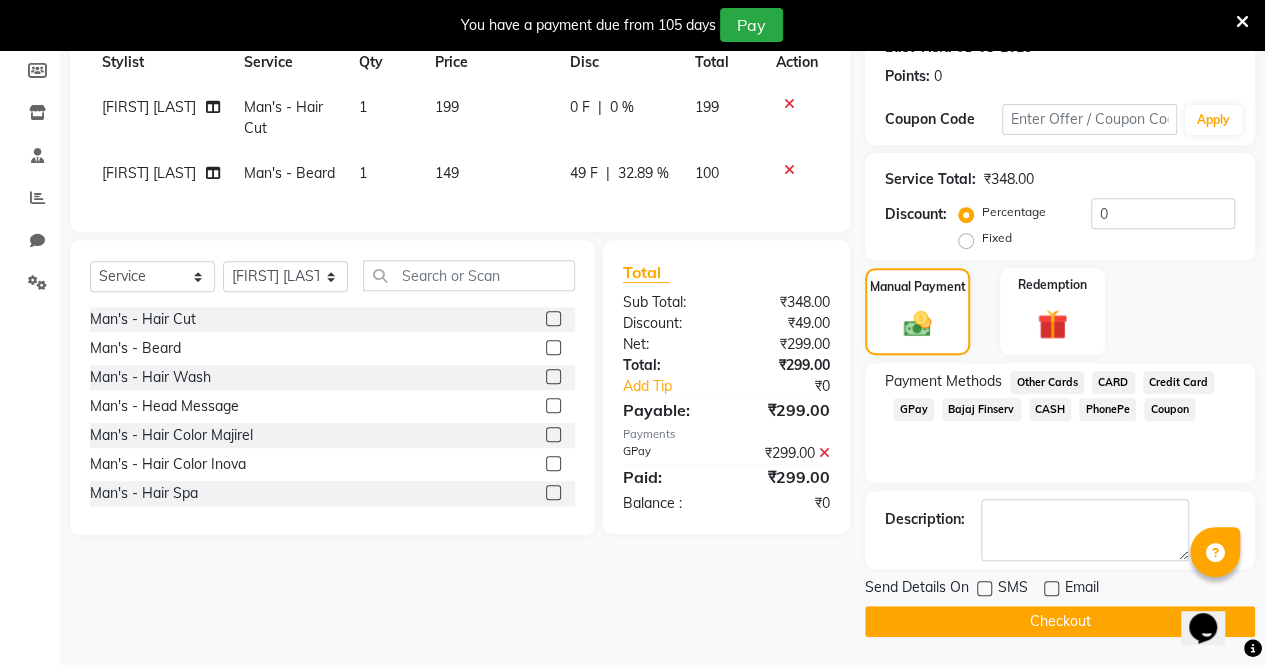 click on "Checkout" 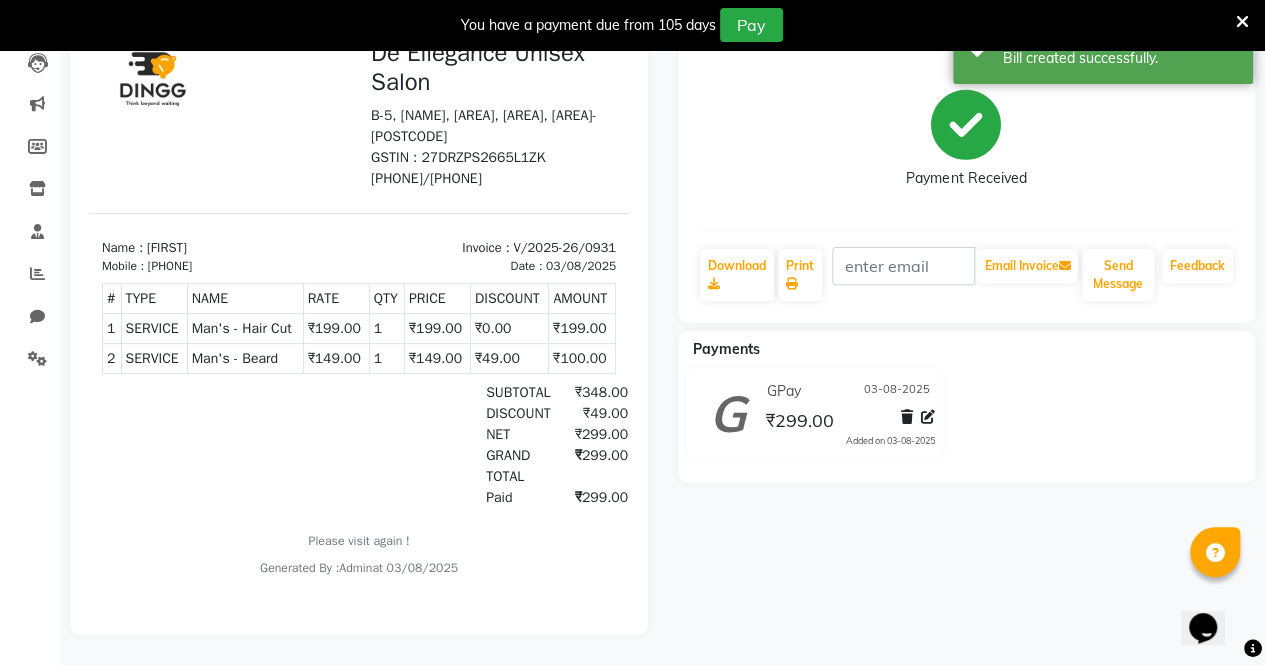 scroll, scrollTop: 0, scrollLeft: 0, axis: both 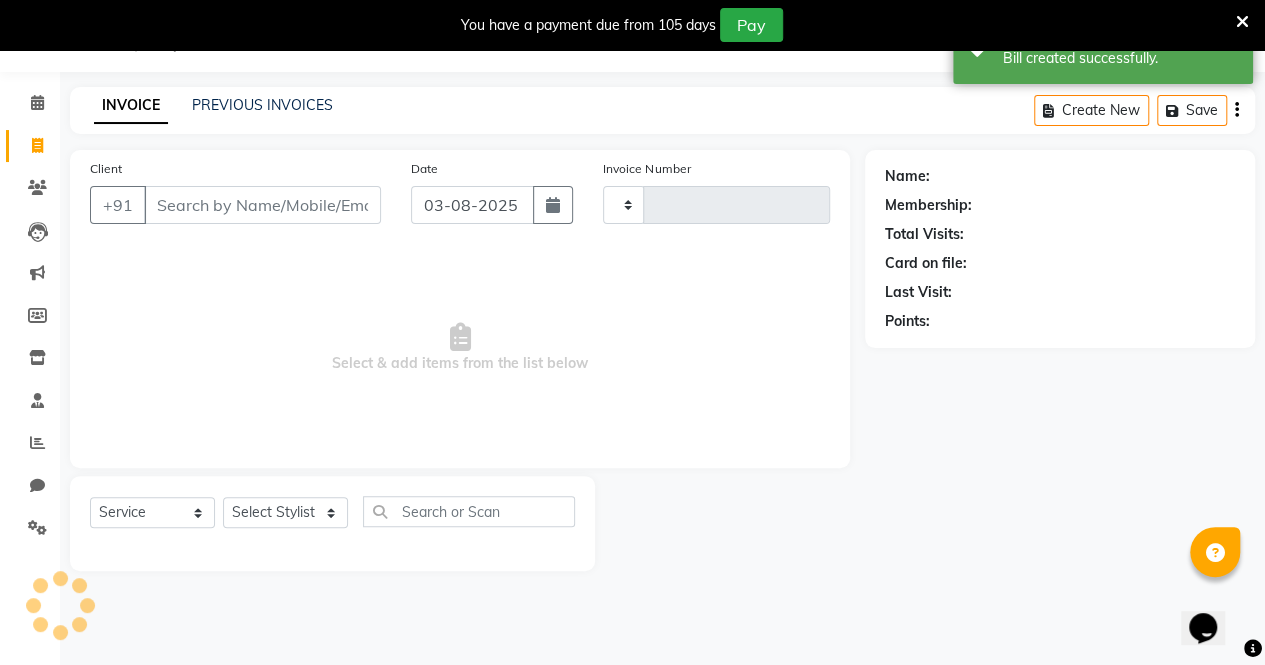 click on "Client +91" 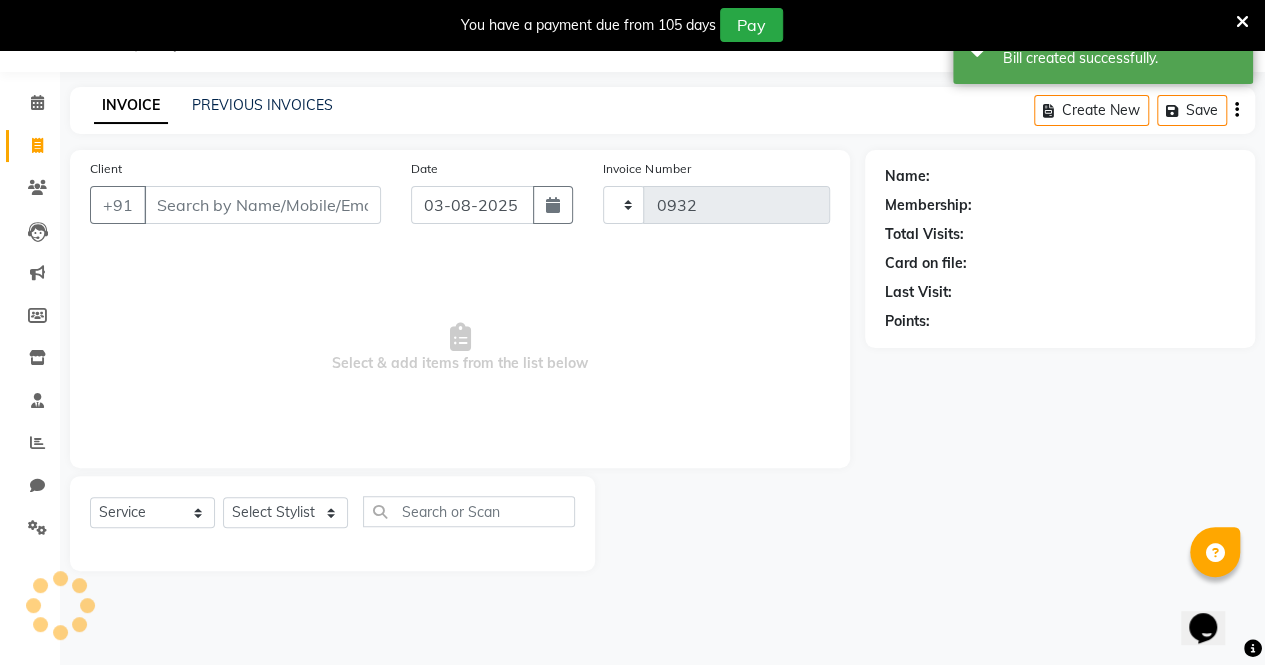 select on "7945" 